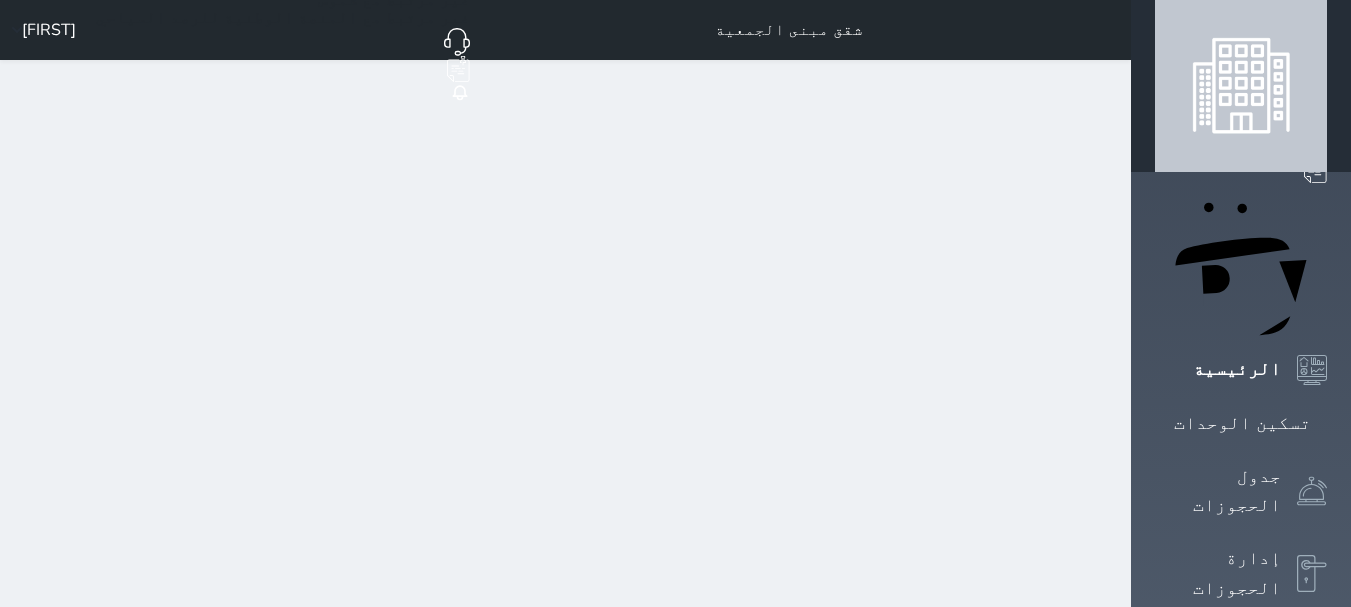 scroll, scrollTop: 0, scrollLeft: 0, axis: both 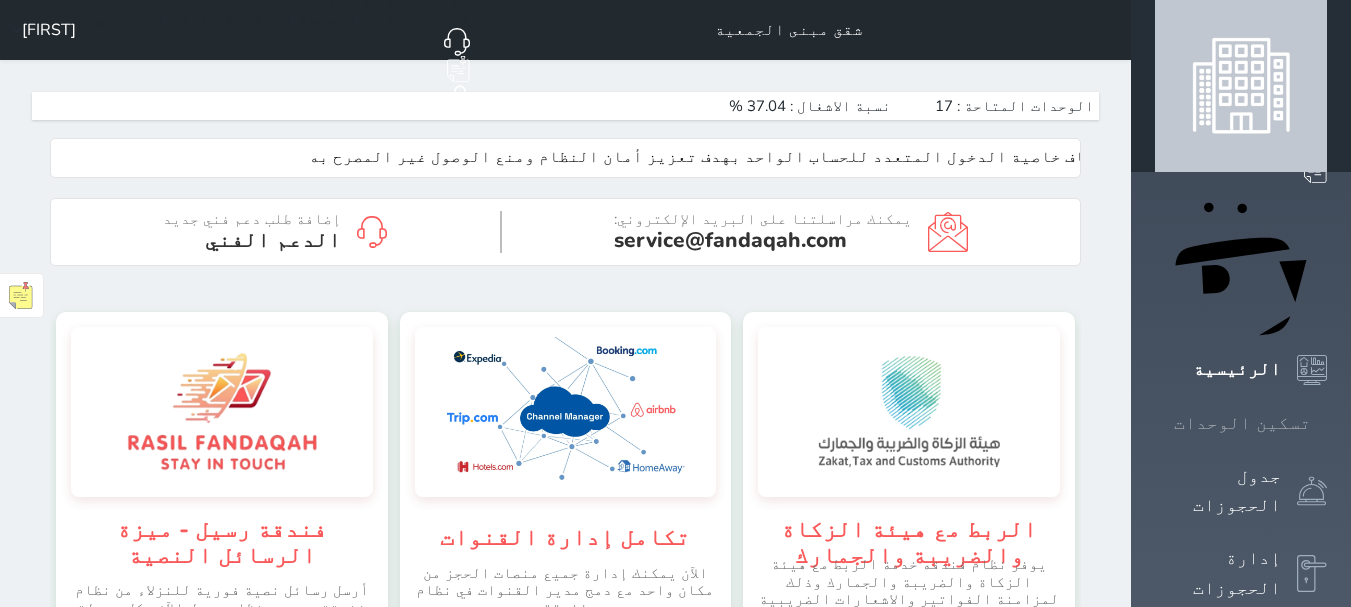 click 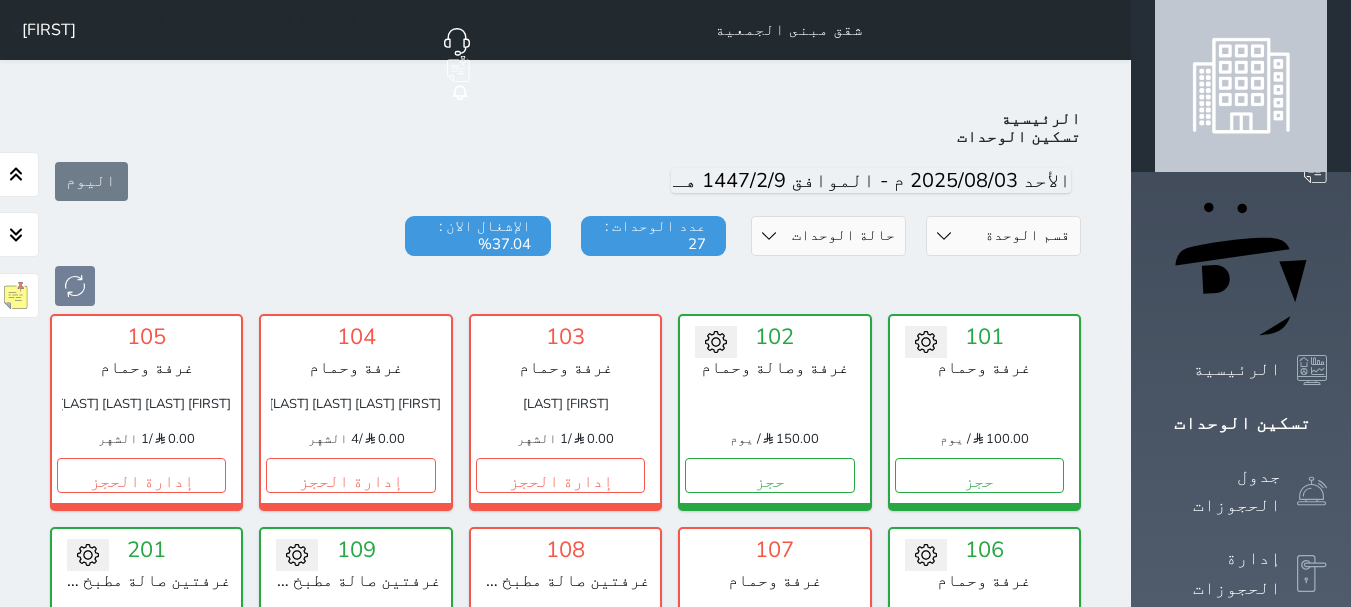 scroll, scrollTop: 78, scrollLeft: 0, axis: vertical 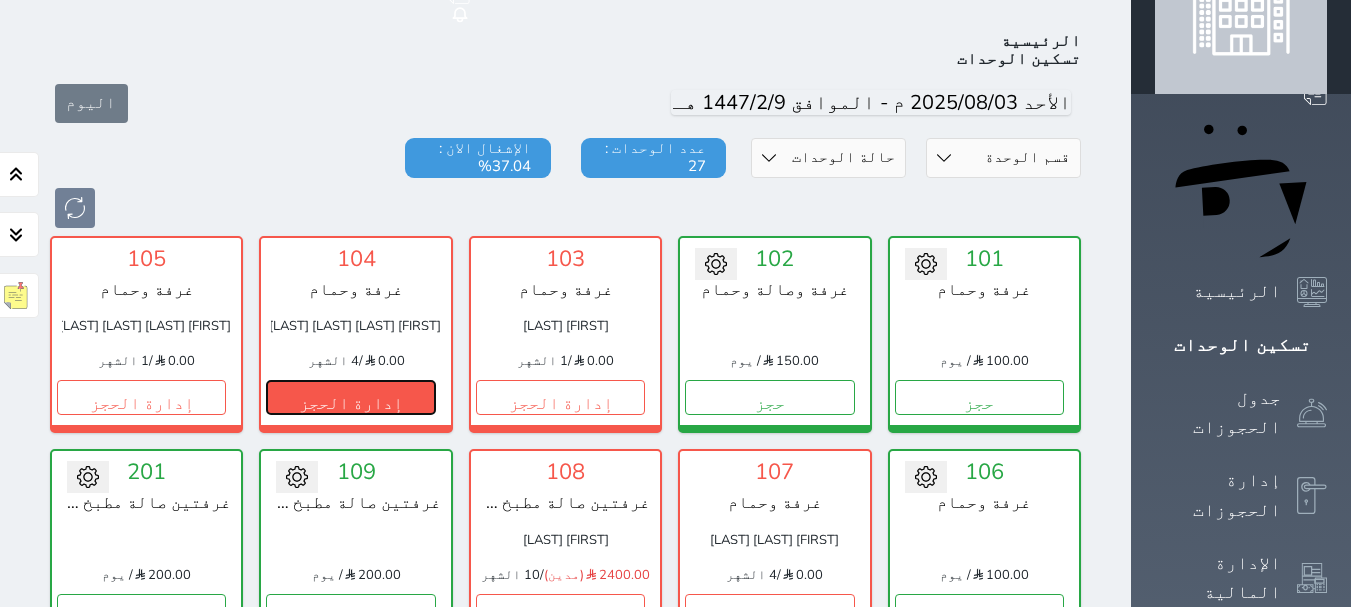 click on "إدارة الحجز" at bounding box center (350, 397) 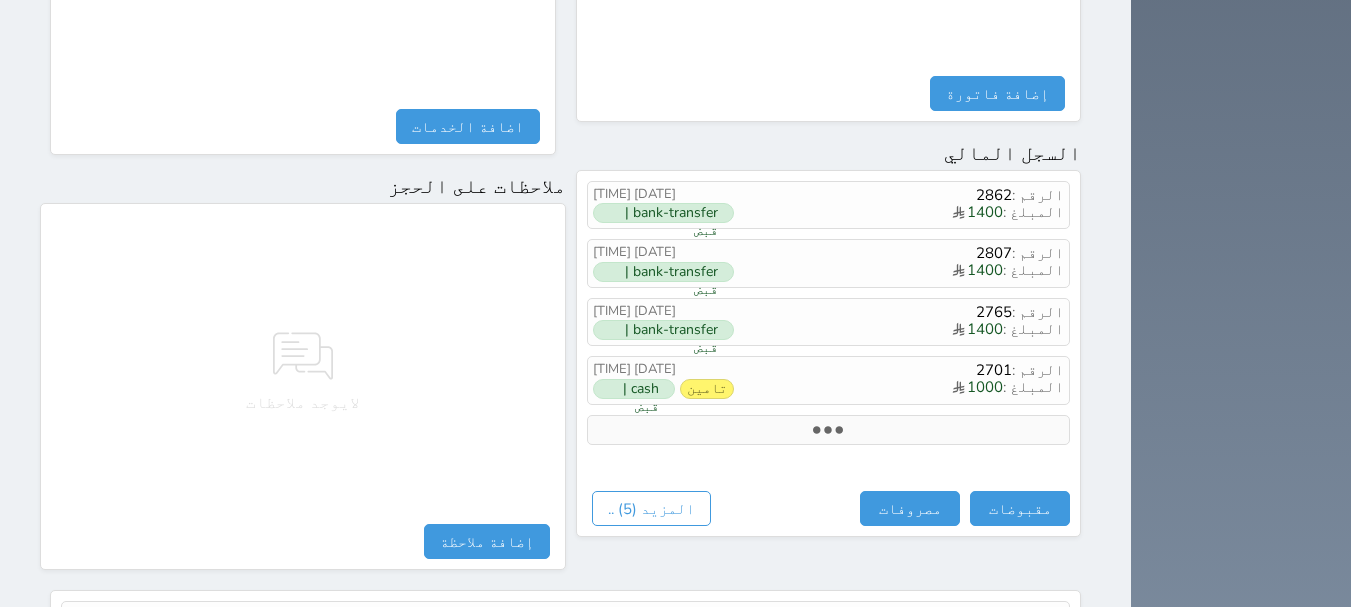 scroll, scrollTop: 1118, scrollLeft: 0, axis: vertical 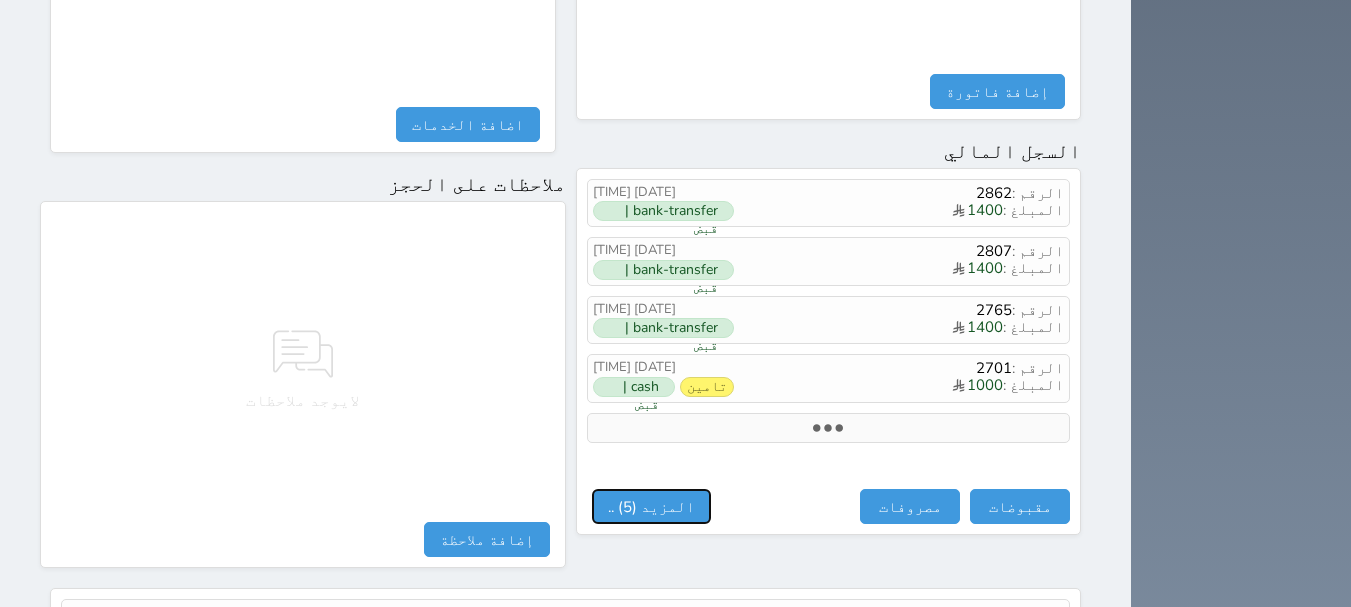 click on "المزيد (5) .." at bounding box center (651, 506) 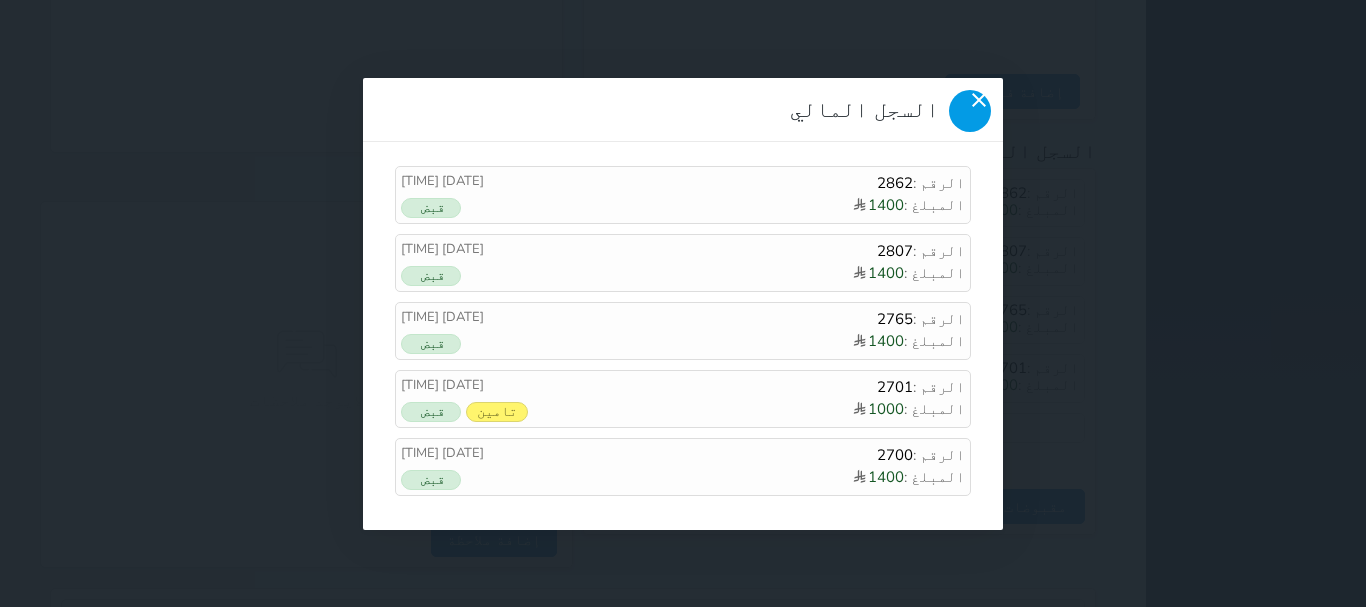 click 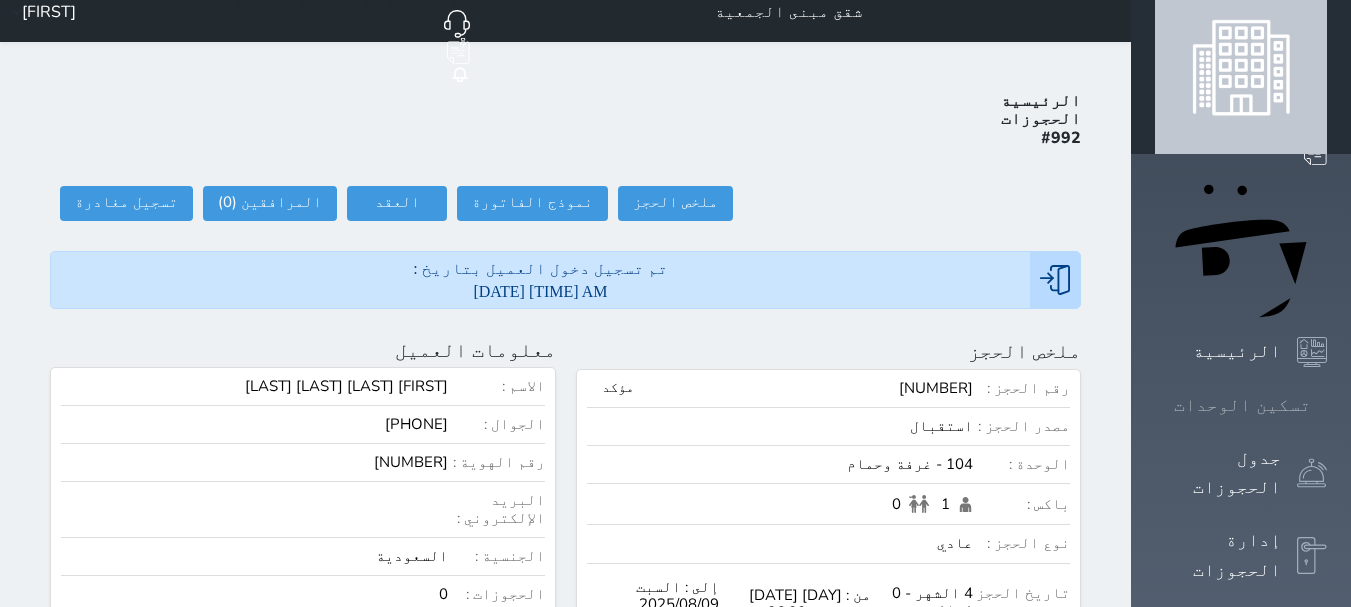 scroll, scrollTop: 0, scrollLeft: 0, axis: both 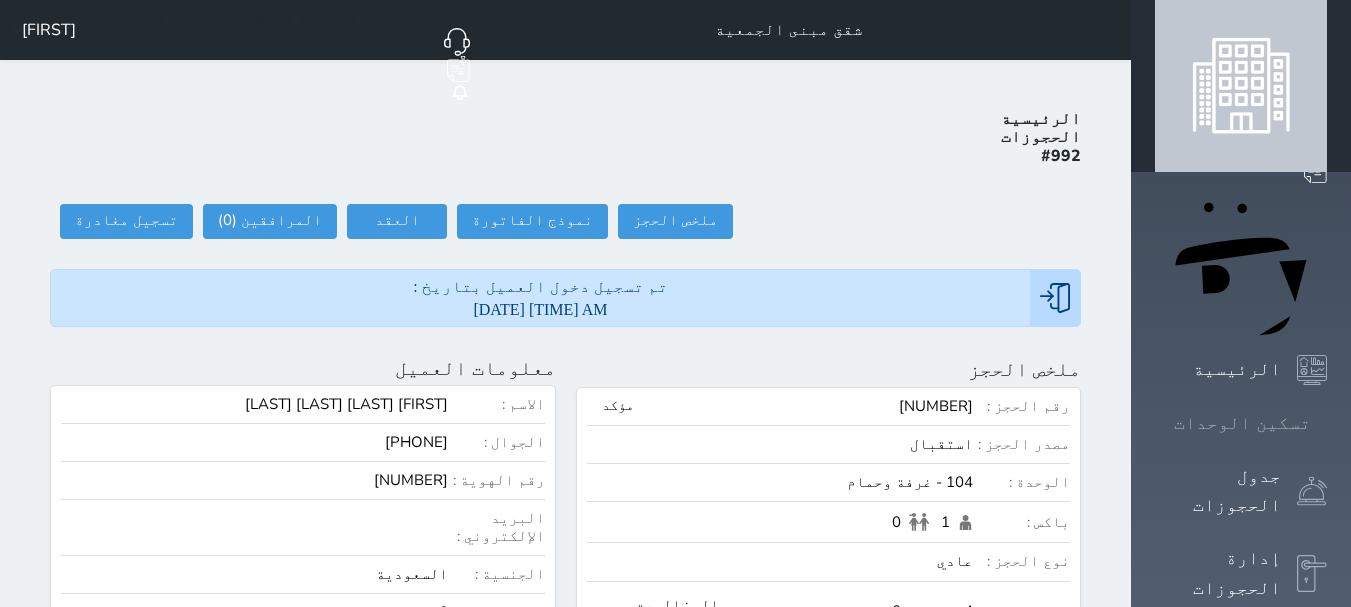 click 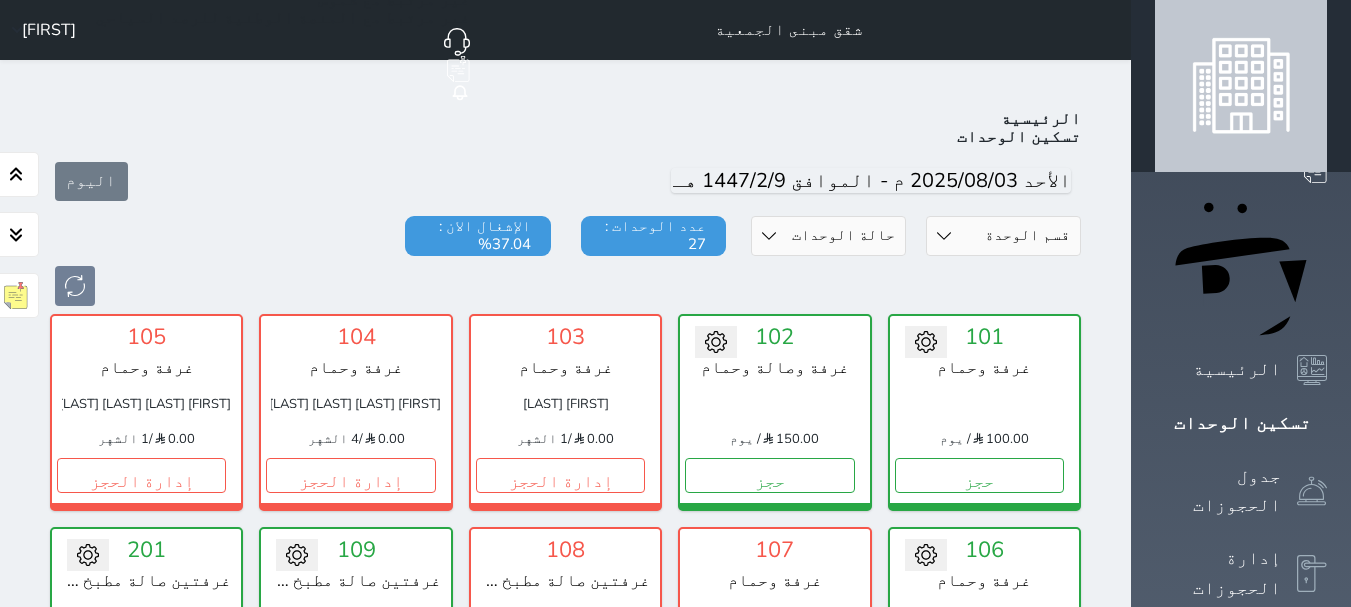 scroll, scrollTop: 278, scrollLeft: 0, axis: vertical 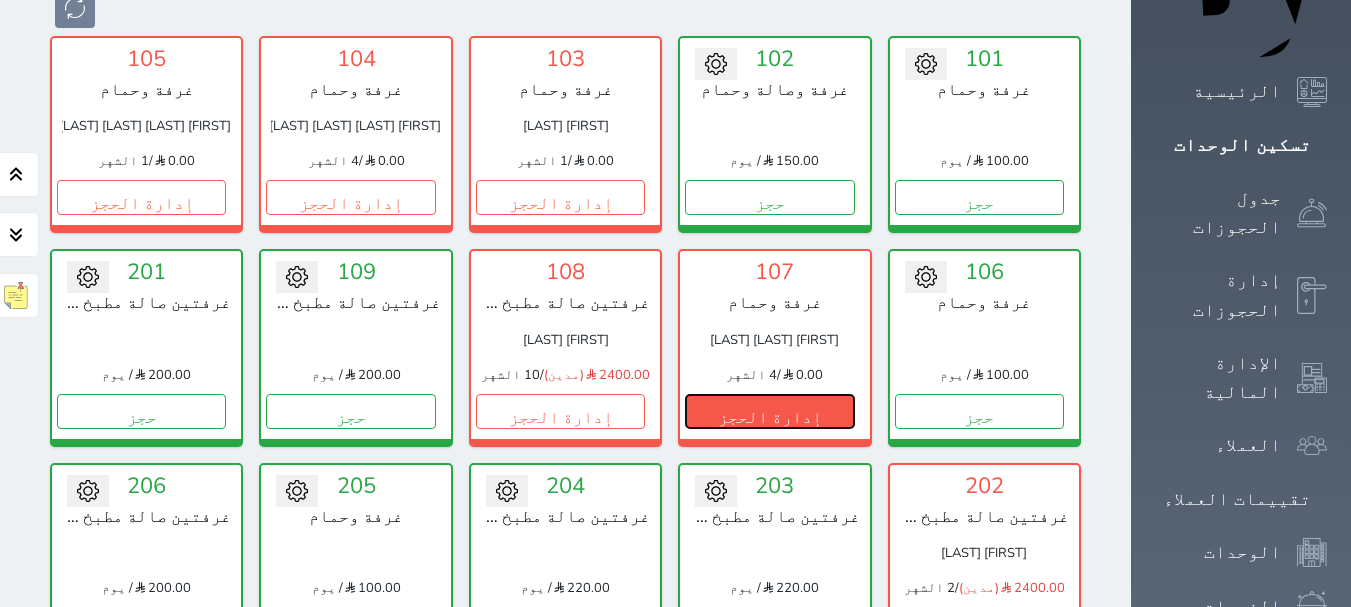 click on "إدارة الحجز" at bounding box center [769, 411] 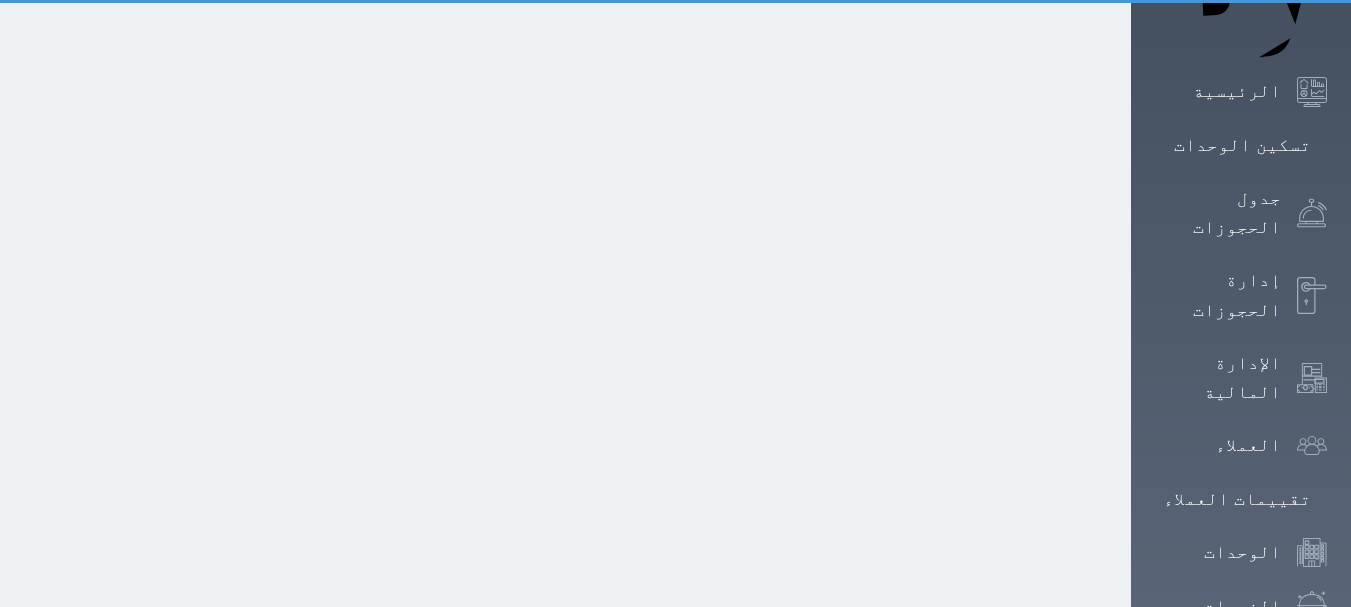 scroll, scrollTop: 0, scrollLeft: 0, axis: both 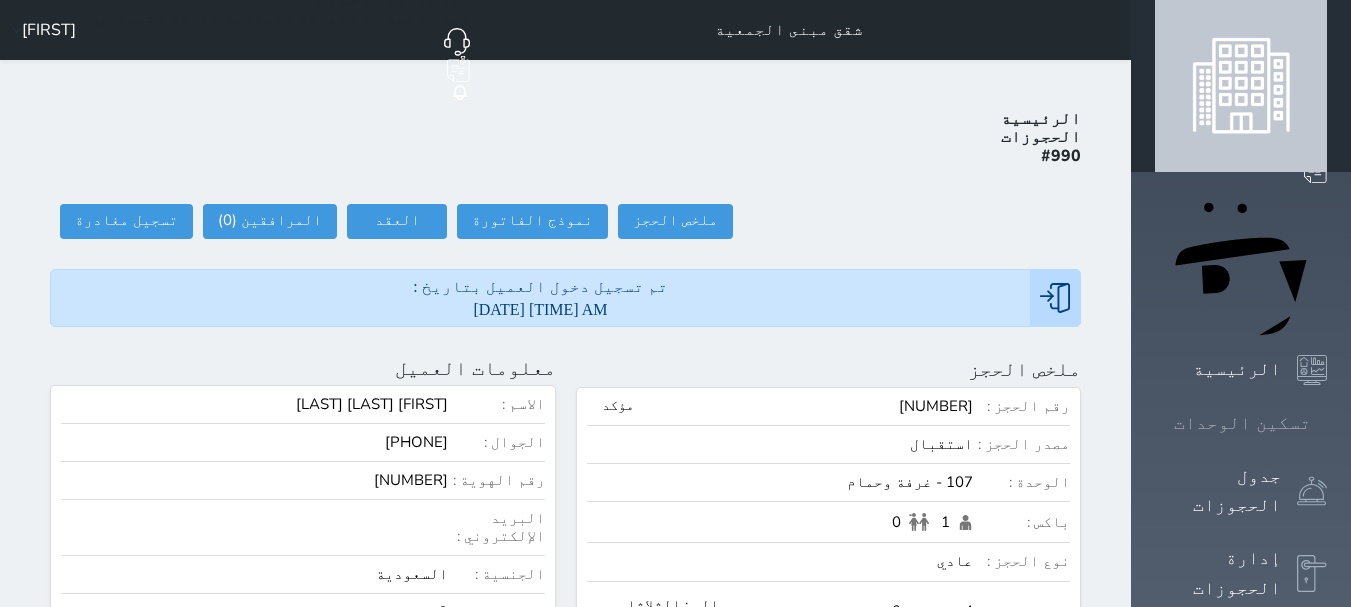 click 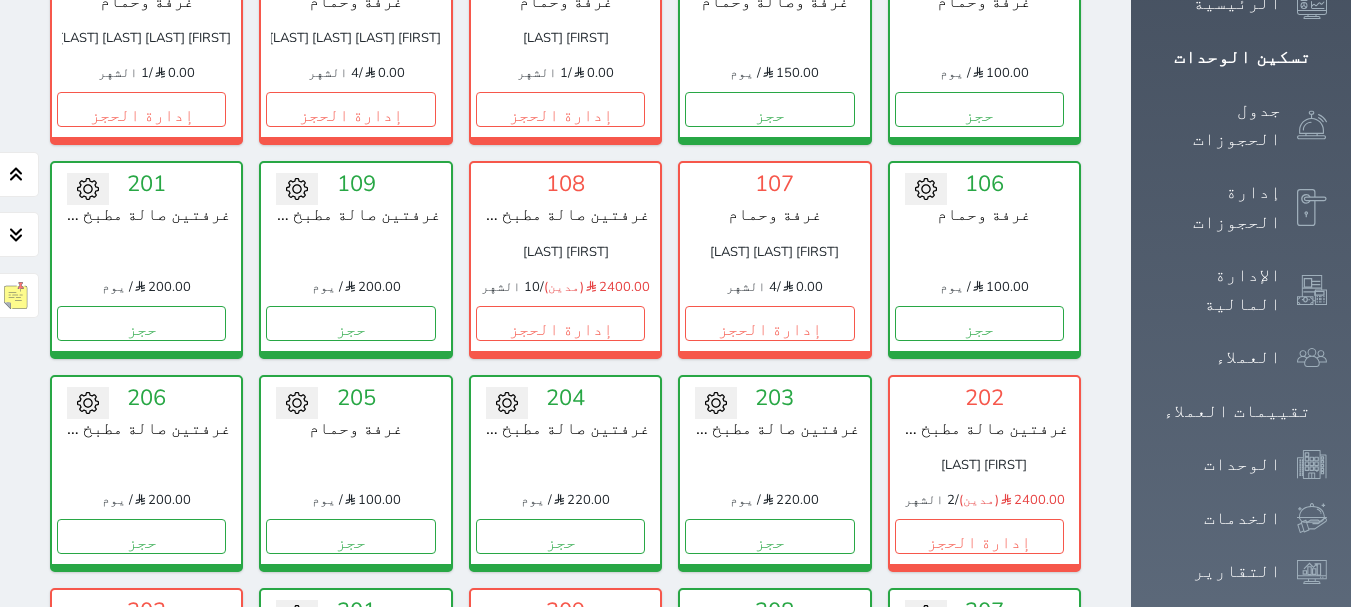 scroll, scrollTop: 378, scrollLeft: 0, axis: vertical 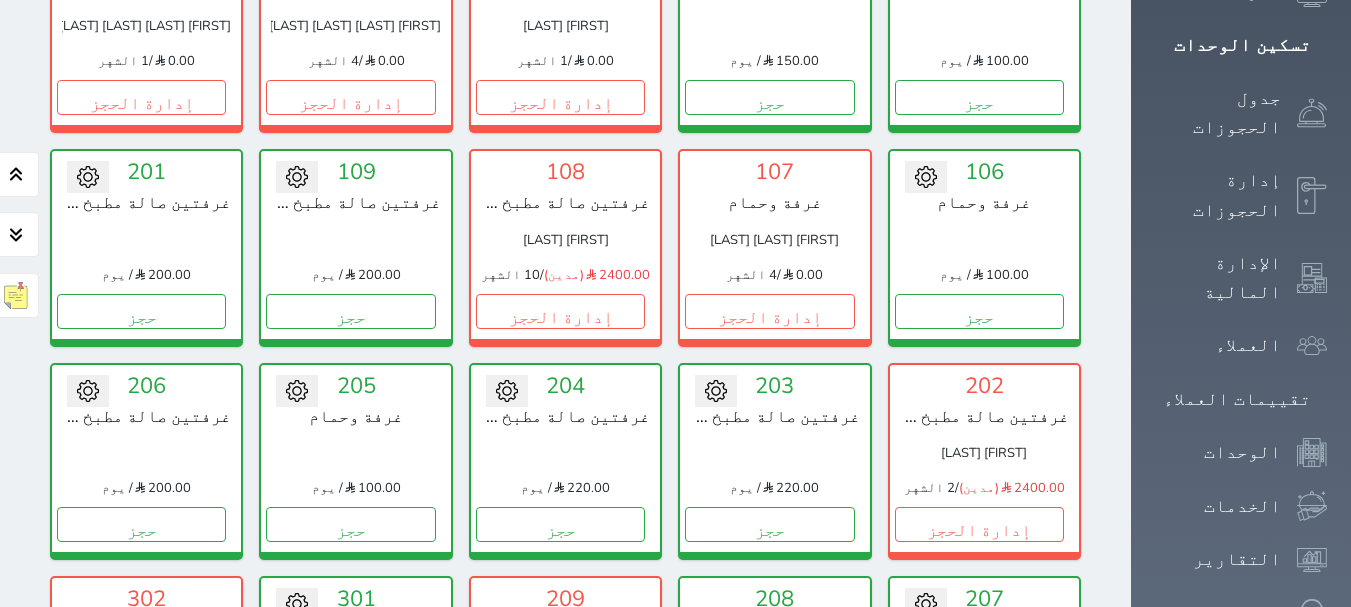 click on "1" at bounding box center [837, 738] 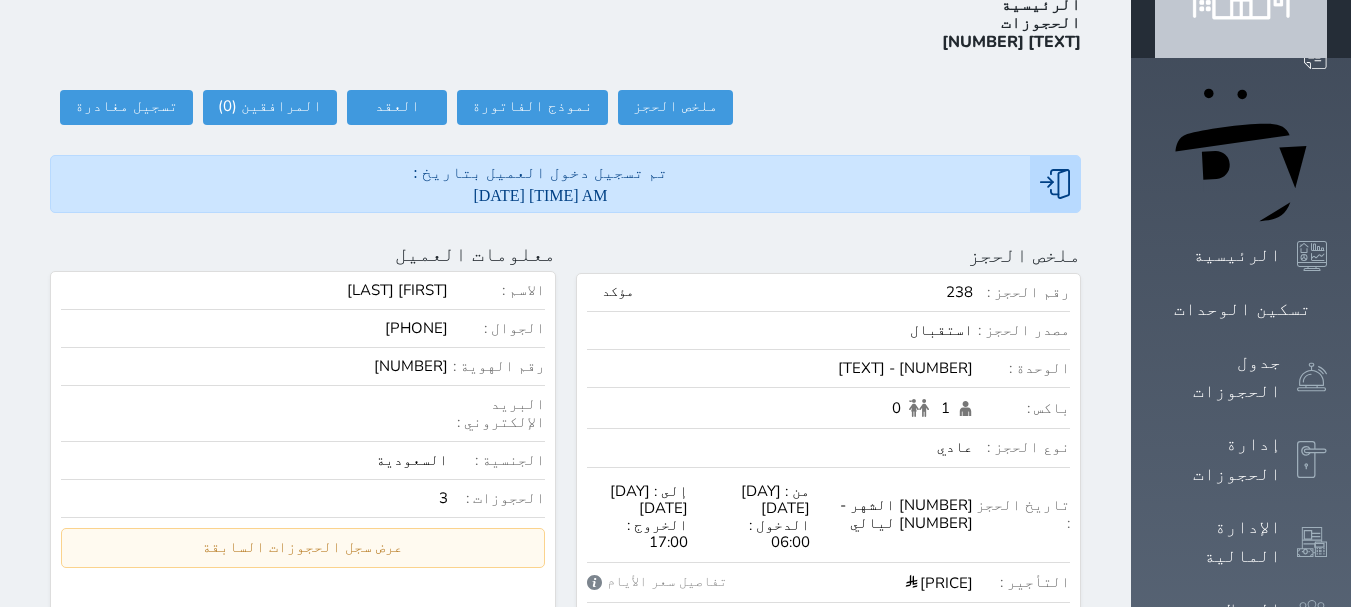 scroll, scrollTop: 100, scrollLeft: 0, axis: vertical 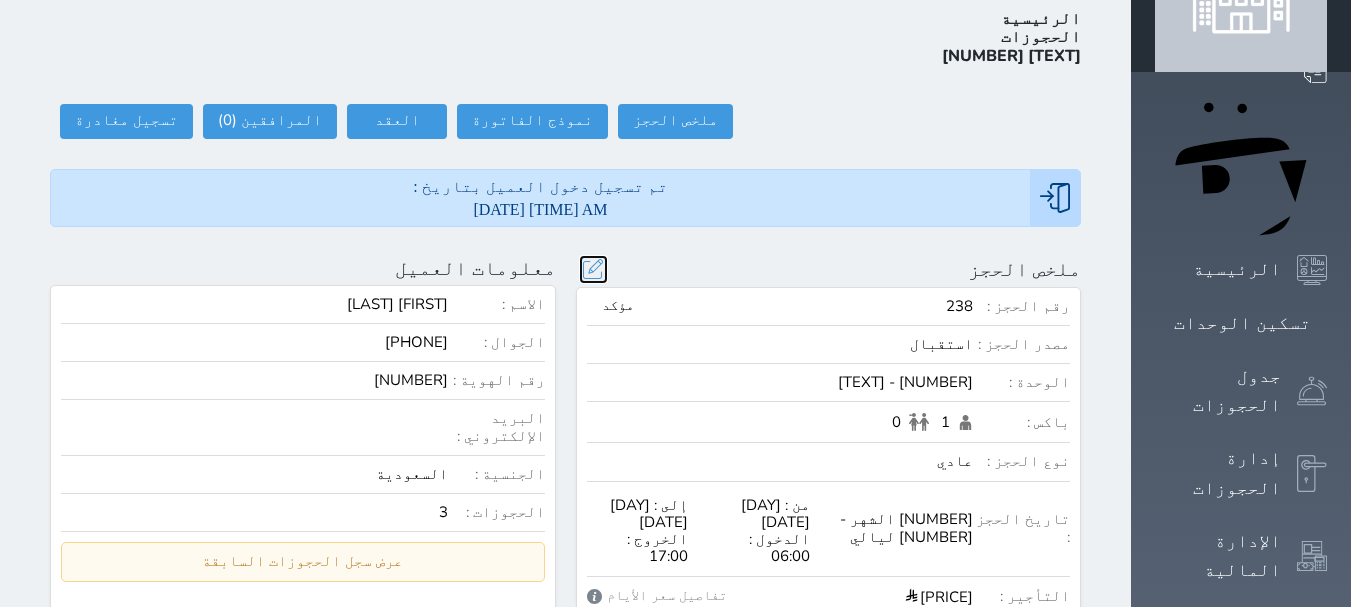click at bounding box center (593, 269) 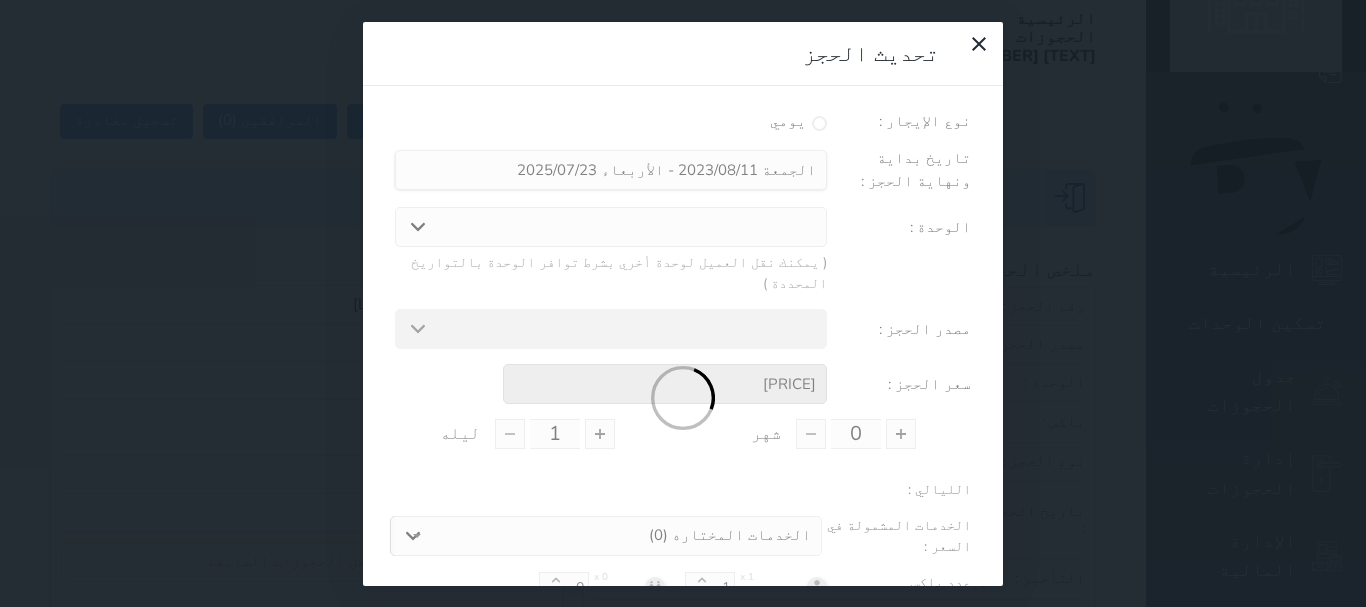 type on "23" 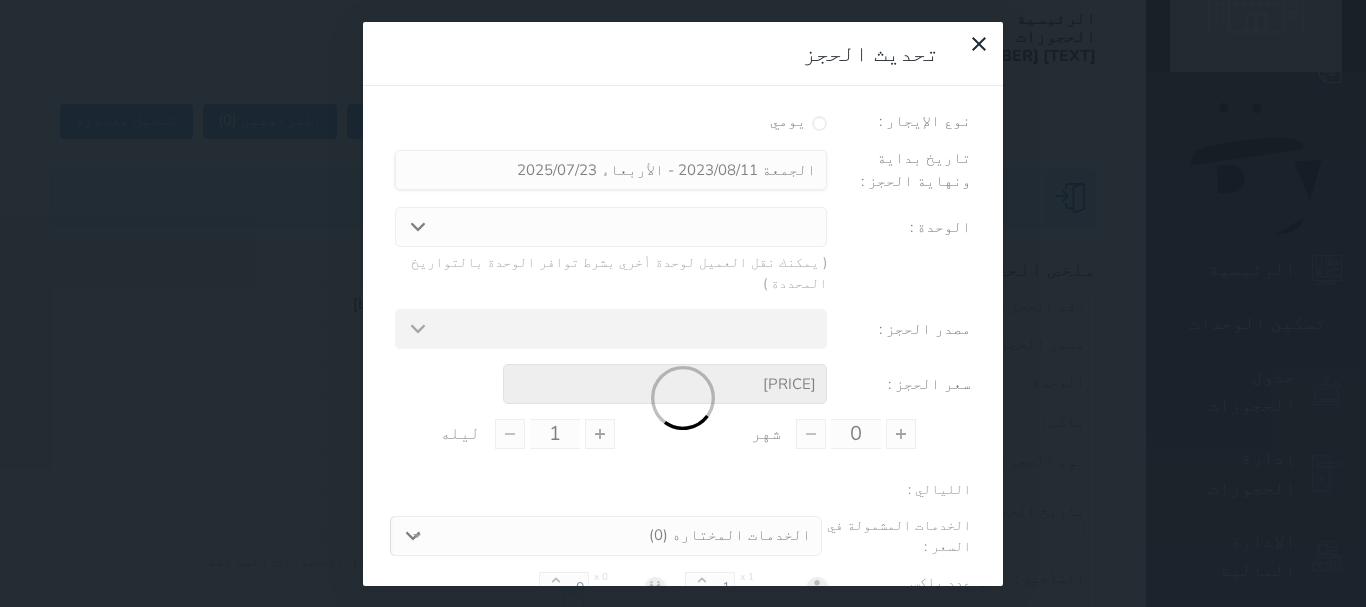 type on "22" 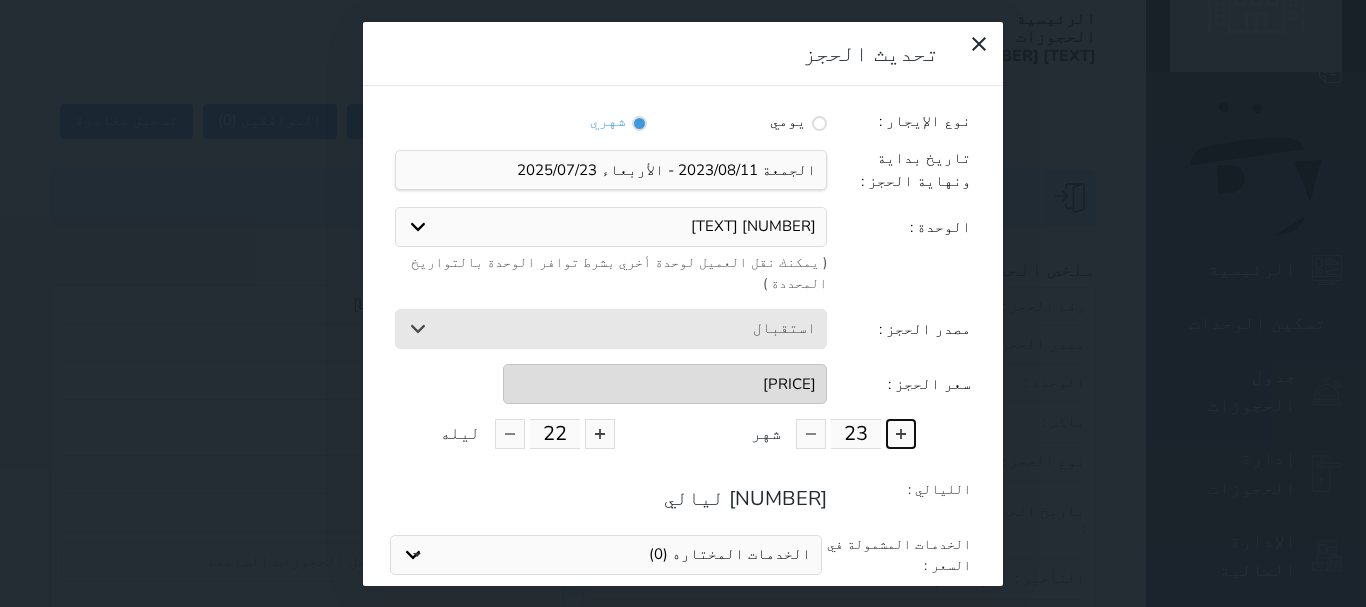 click at bounding box center [901, 434] 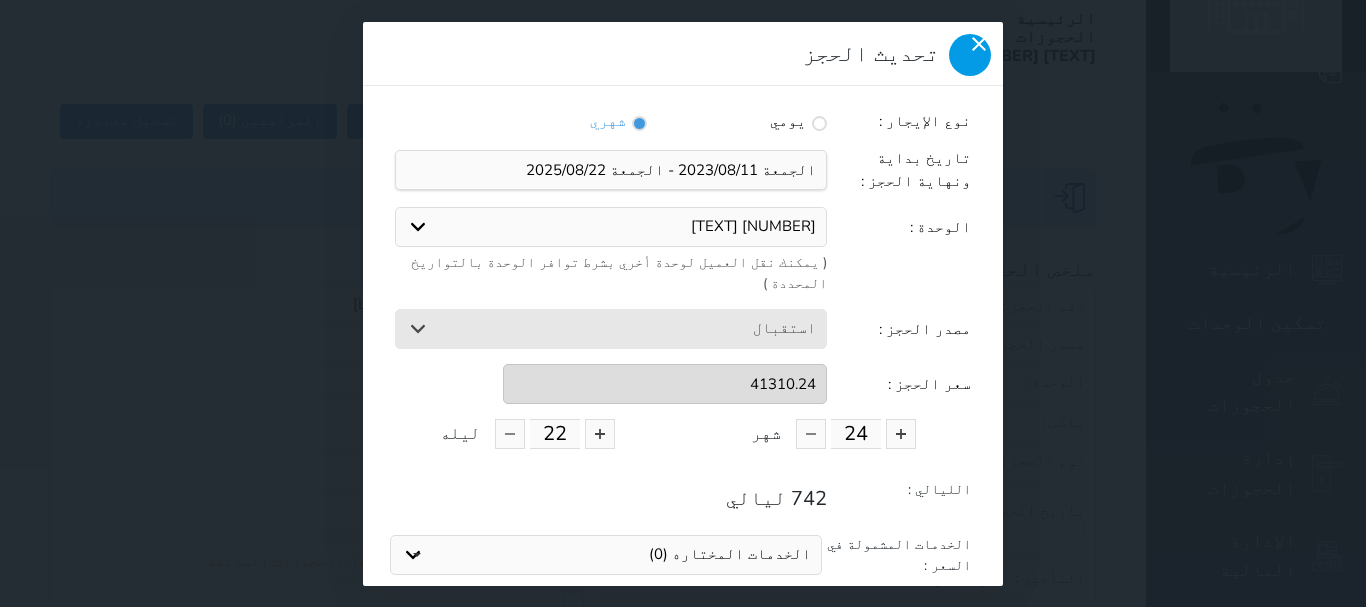 click 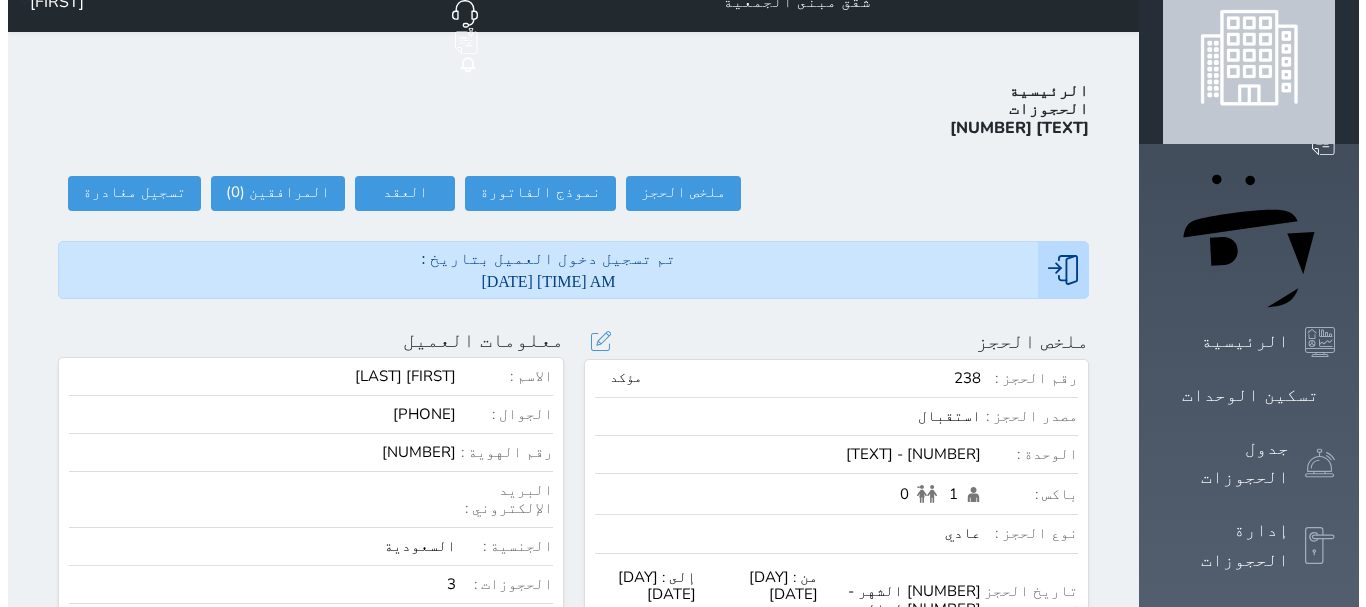 scroll, scrollTop: 0, scrollLeft: 0, axis: both 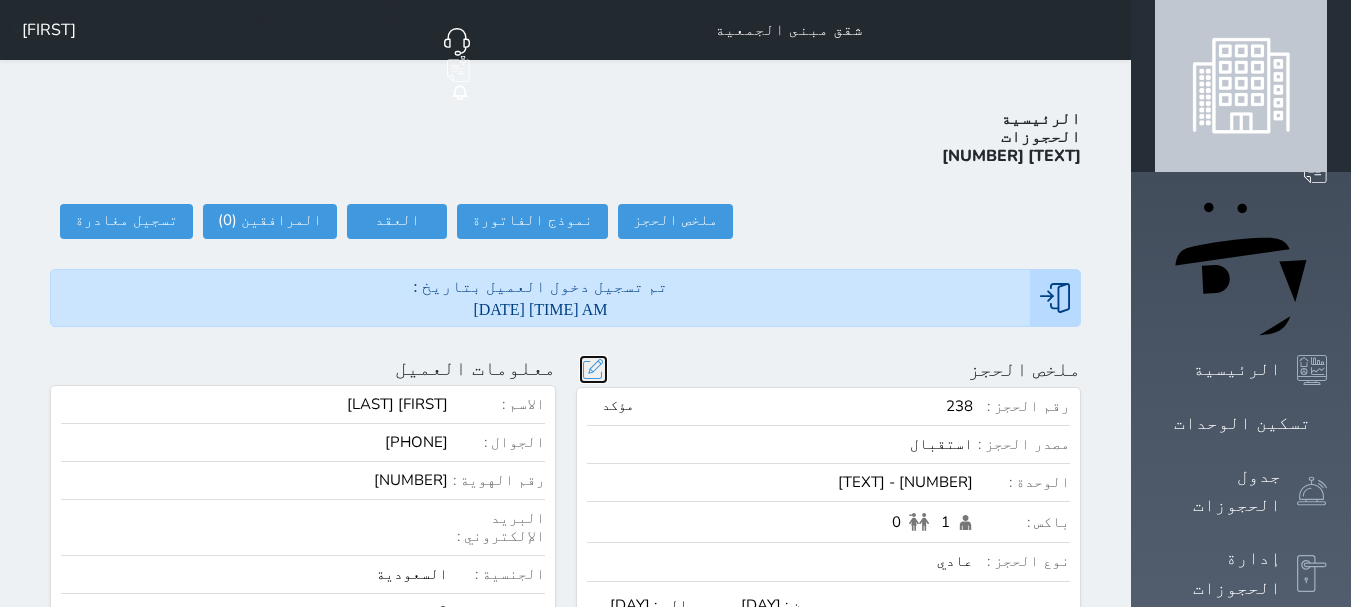 click at bounding box center [593, 369] 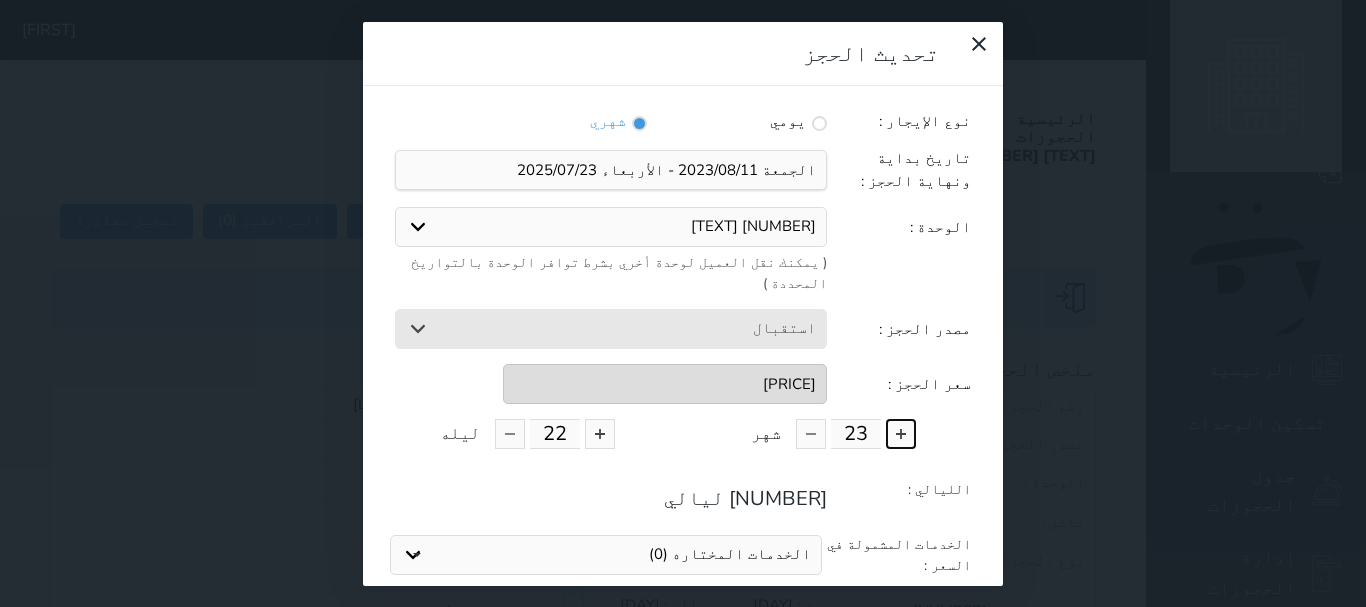 click at bounding box center [901, 434] 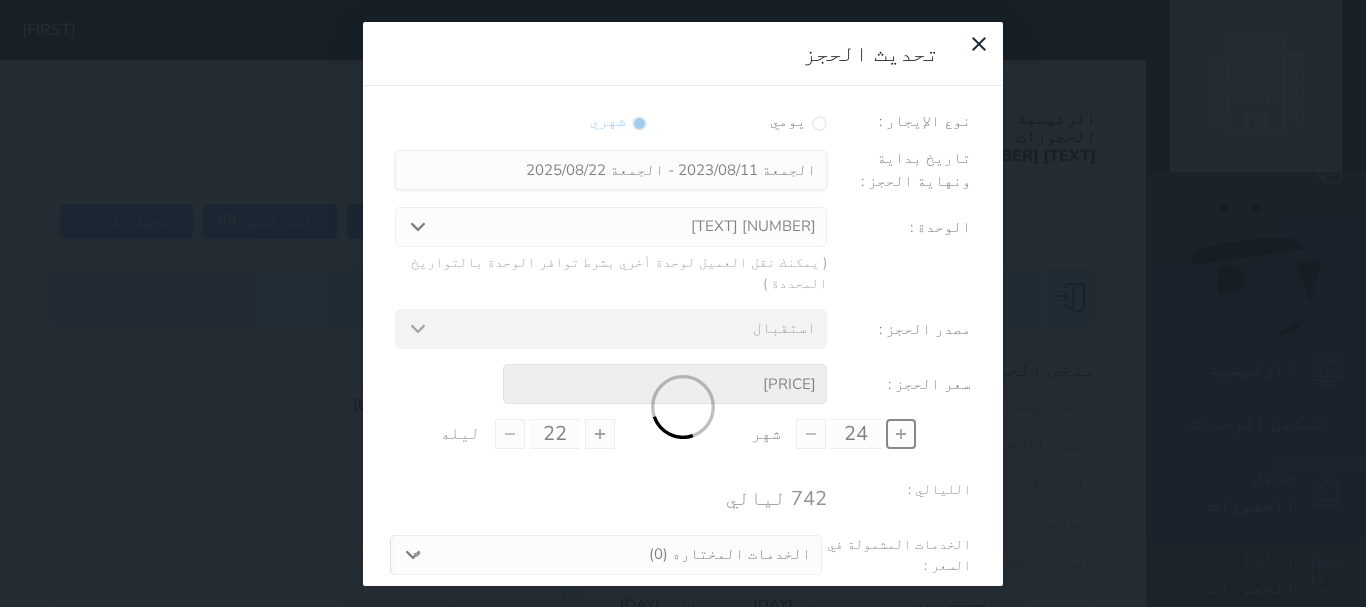 type on "41310.24" 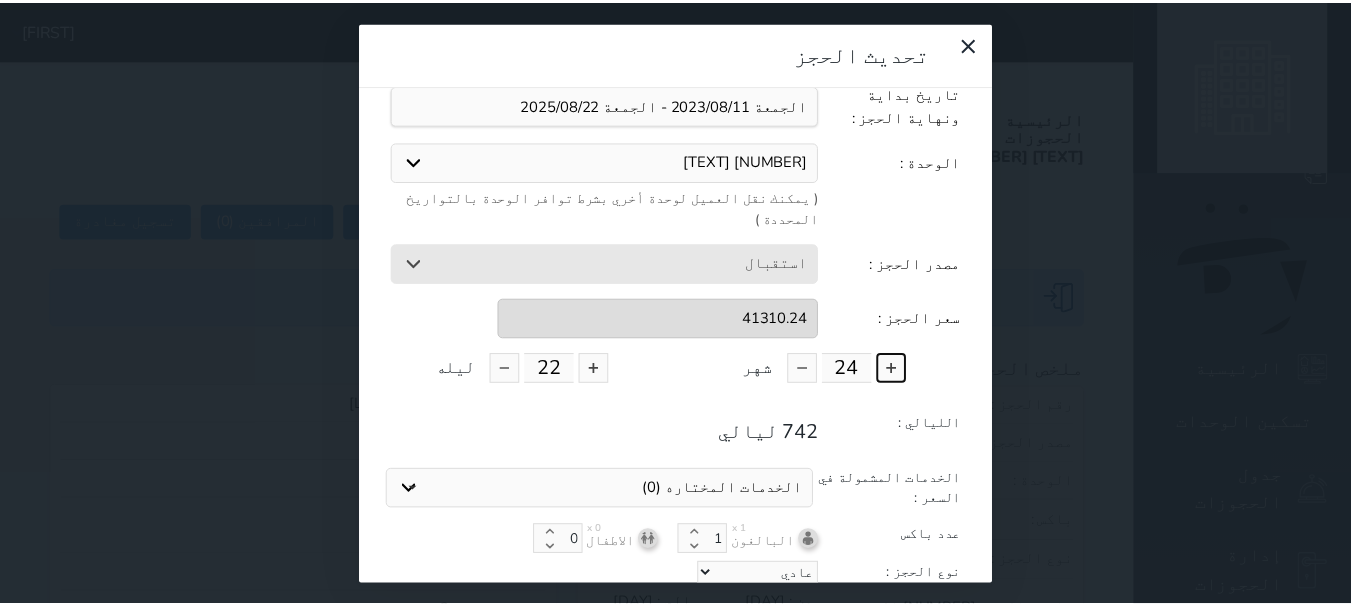 scroll, scrollTop: 105, scrollLeft: 0, axis: vertical 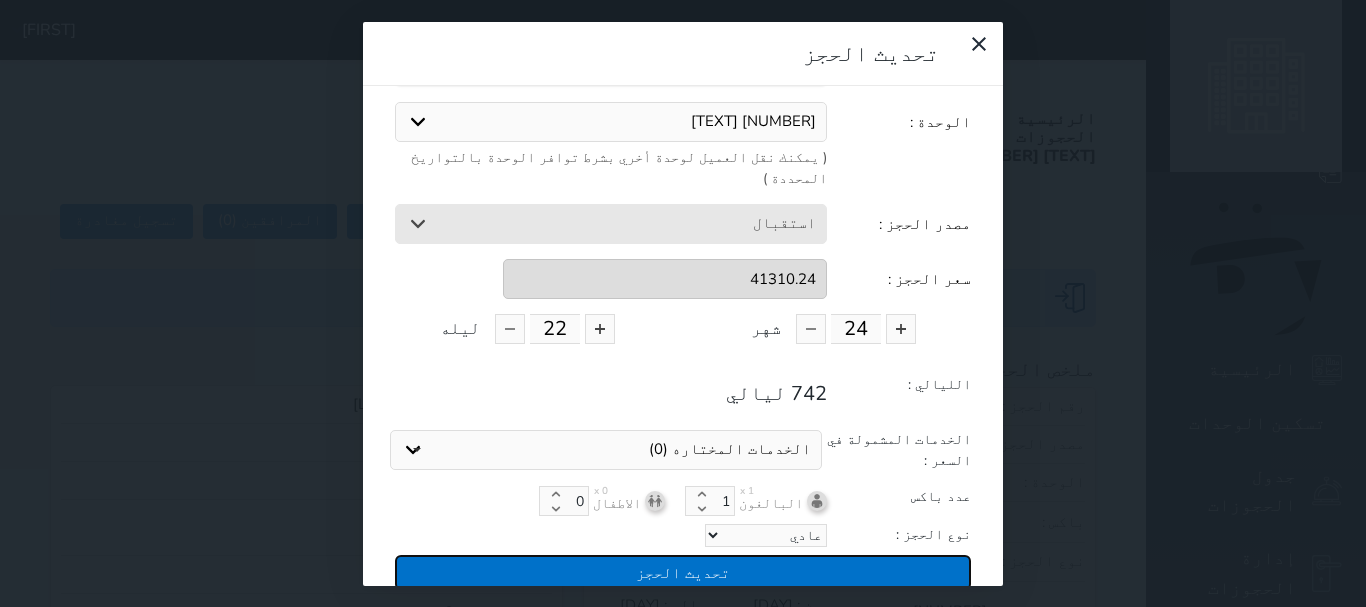 click on "تحديث الحجز" at bounding box center [683, 572] 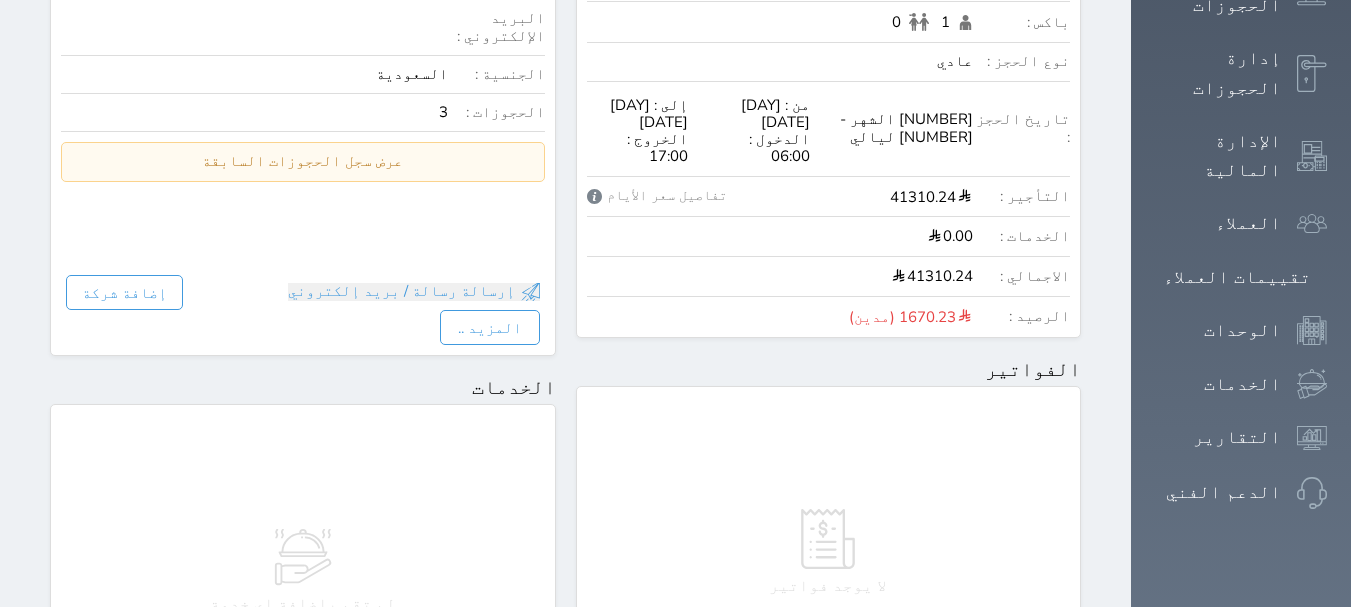 scroll, scrollTop: 100, scrollLeft: 0, axis: vertical 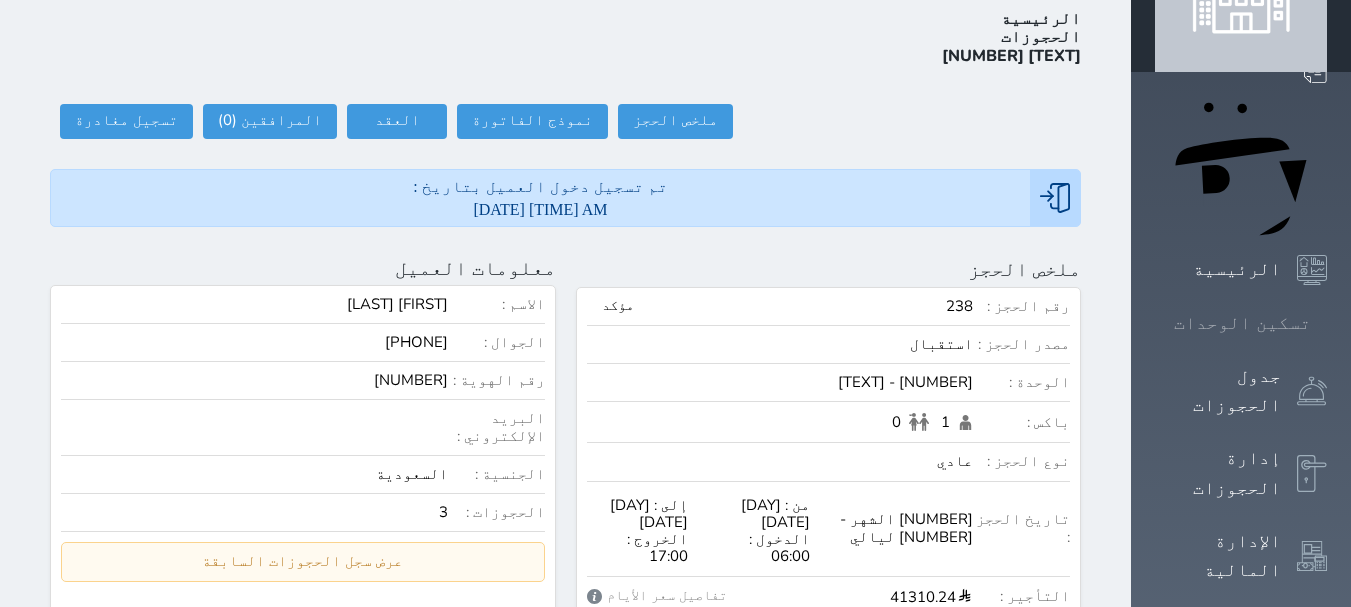 click 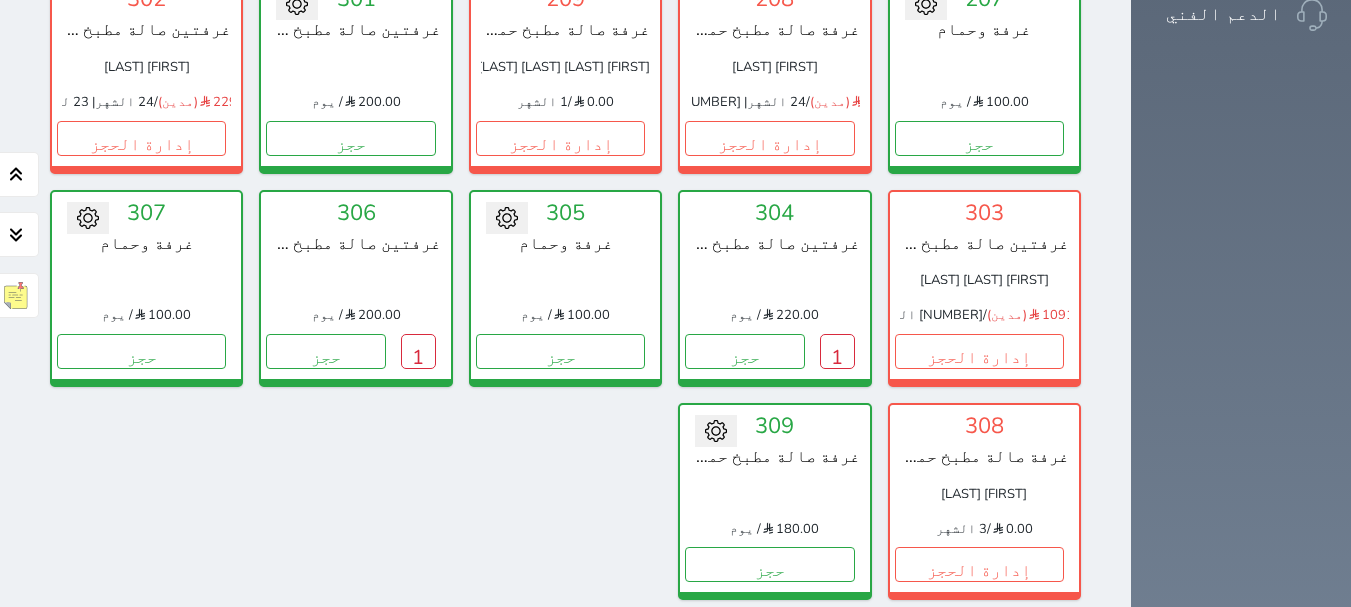 scroll, scrollTop: 878, scrollLeft: 0, axis: vertical 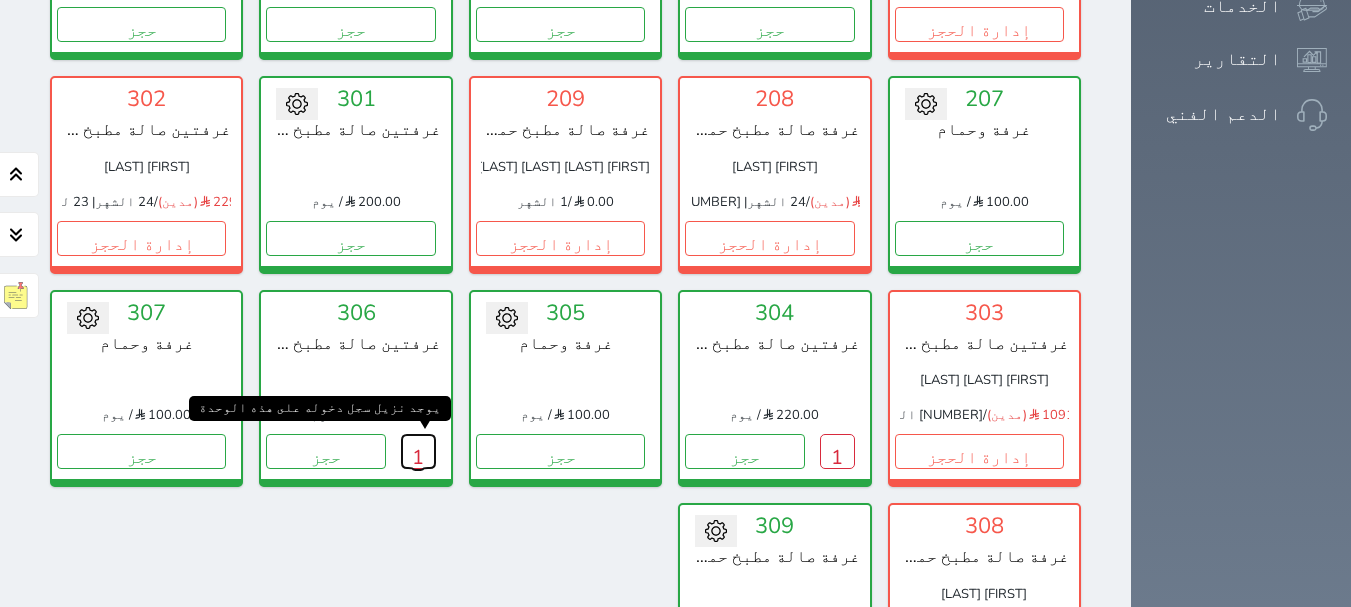 click on "1" at bounding box center [418, 451] 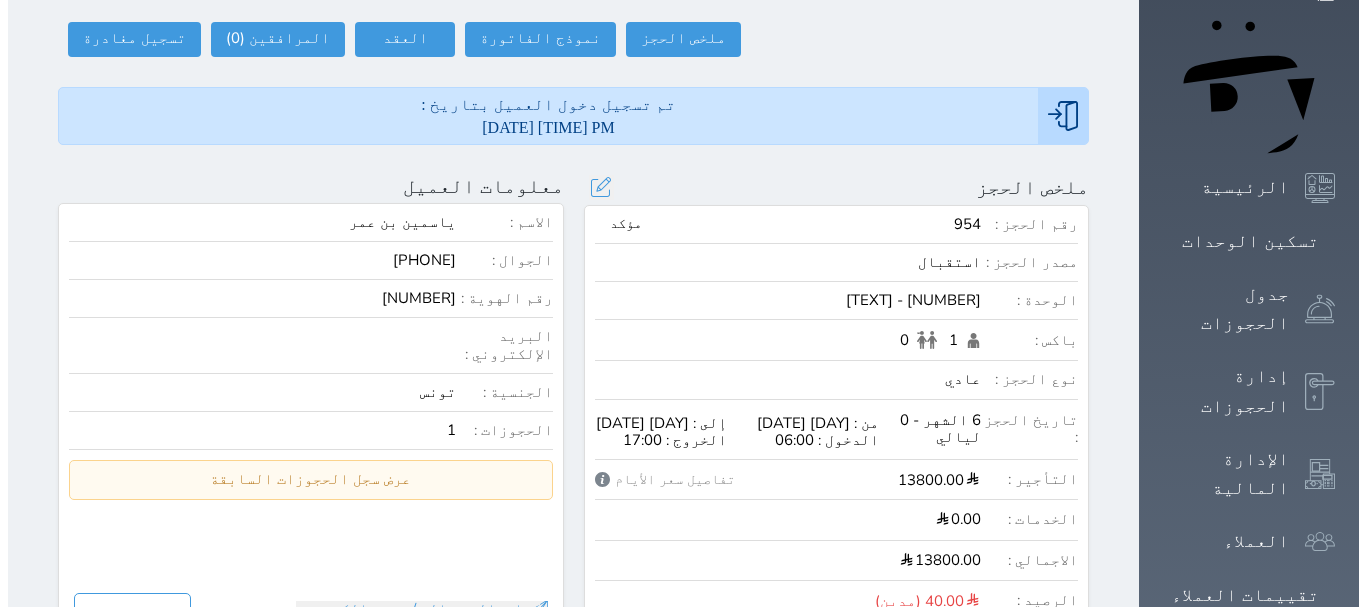 scroll, scrollTop: 200, scrollLeft: 0, axis: vertical 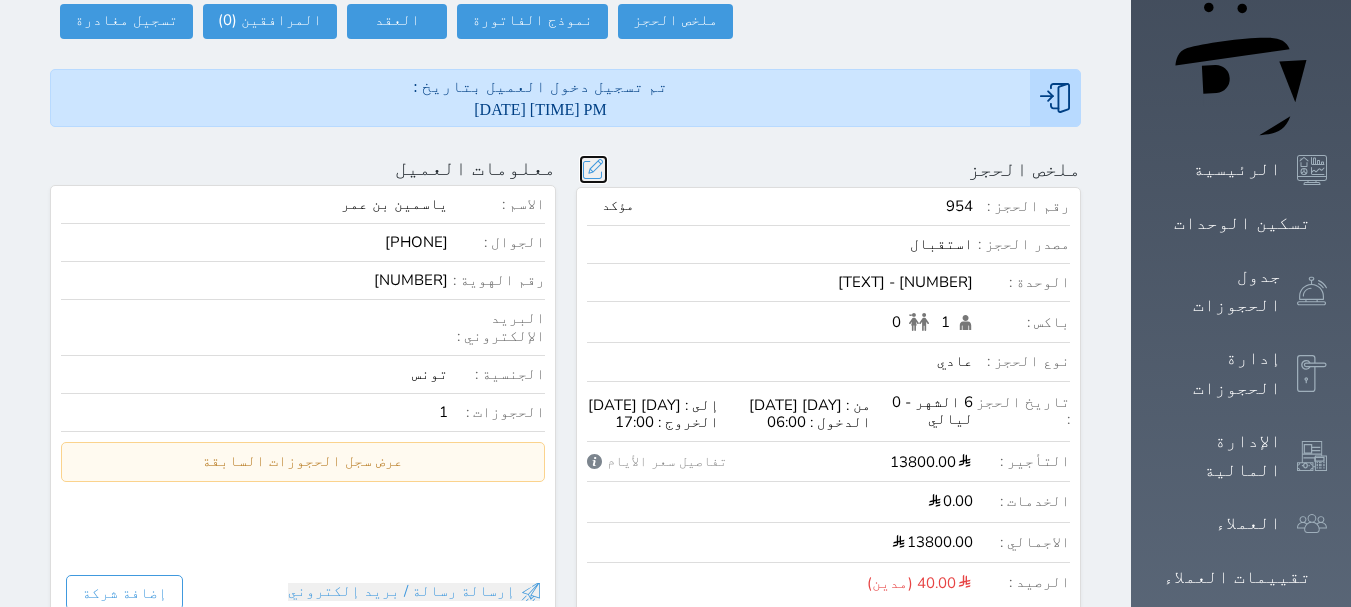 click at bounding box center (593, 169) 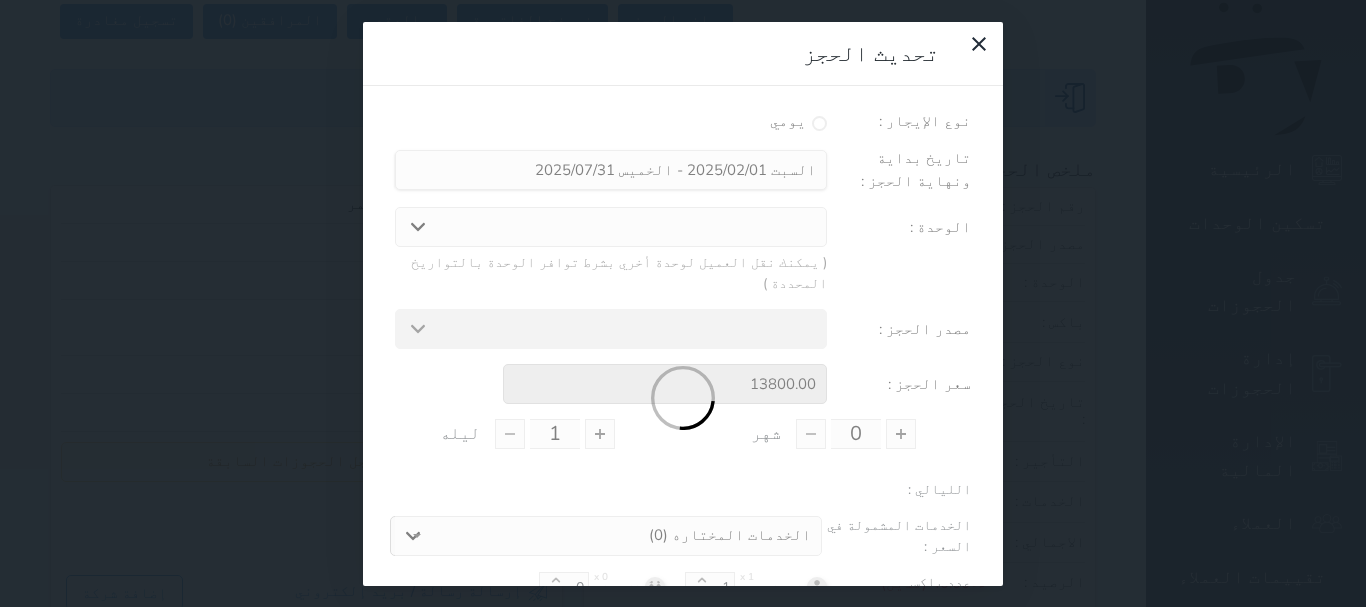 type on "6" 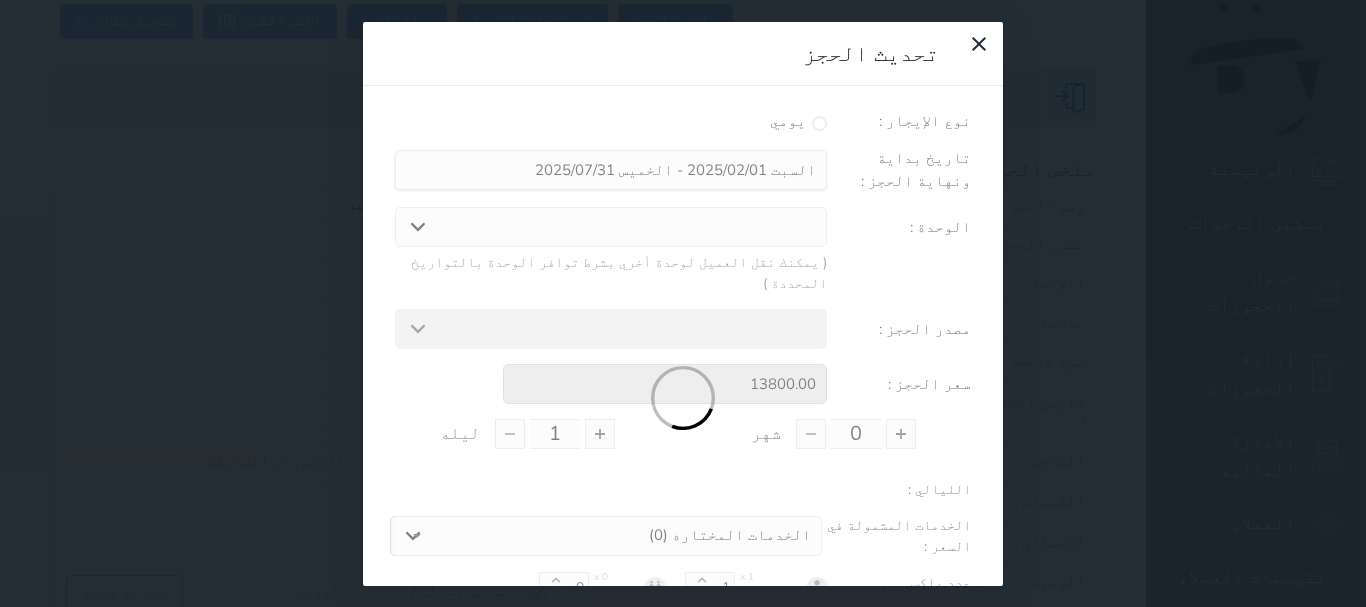 type on "0" 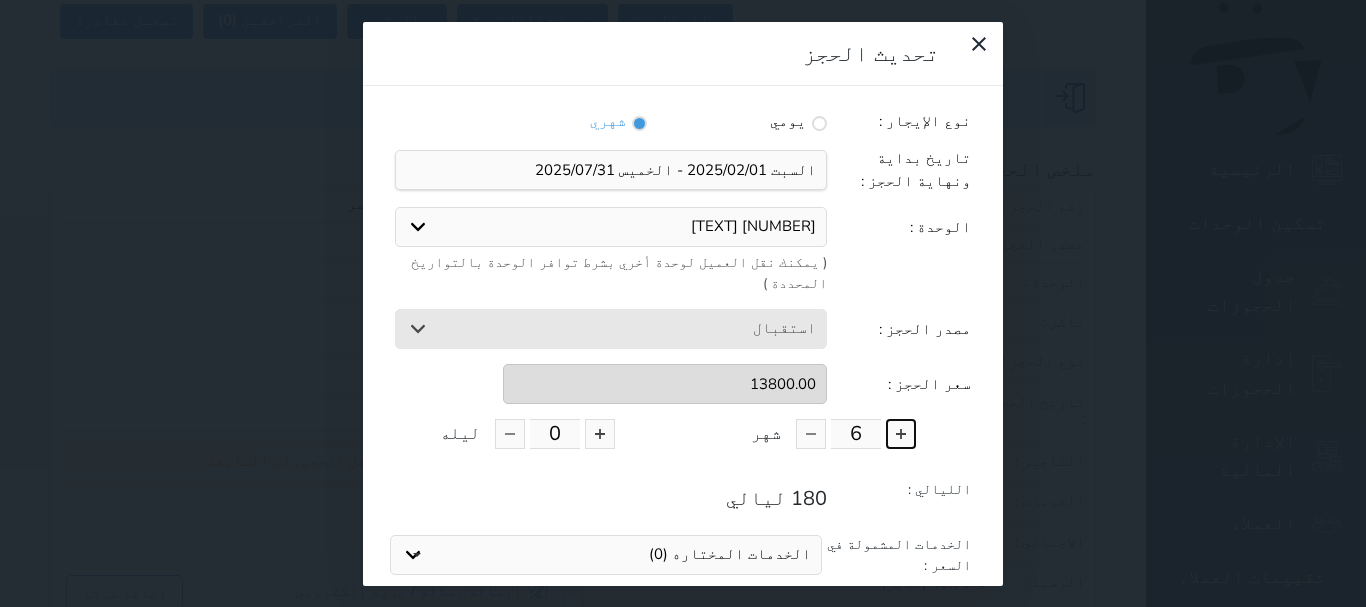 click at bounding box center (901, 434) 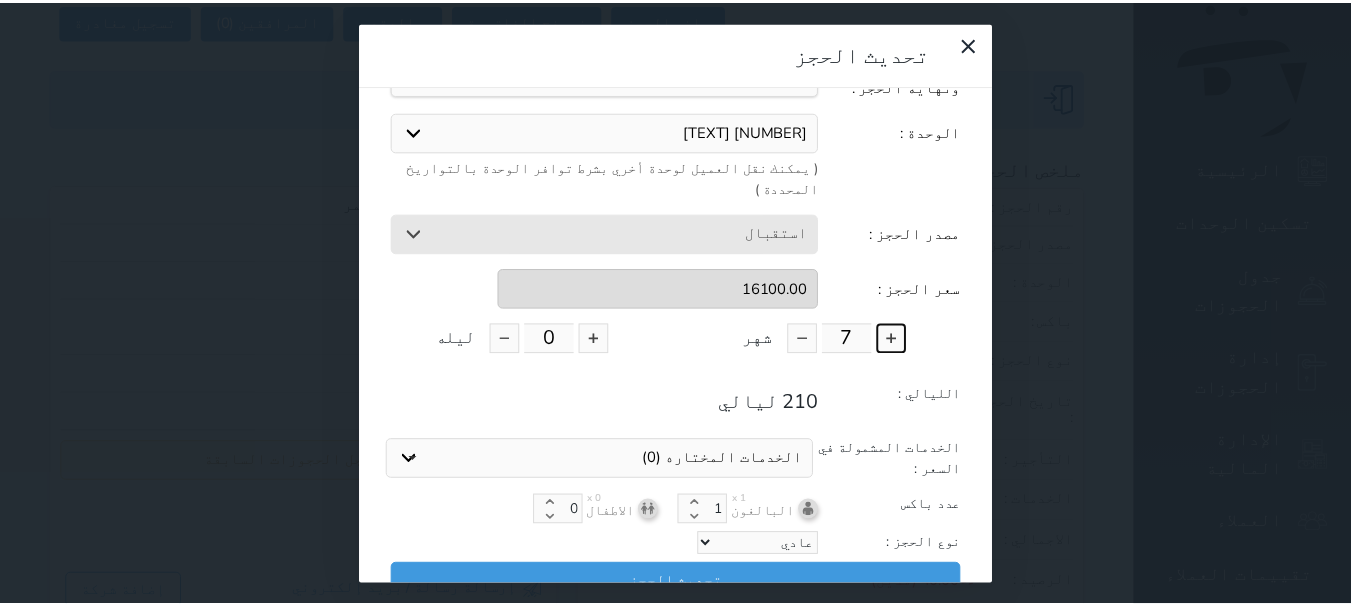 scroll, scrollTop: 105, scrollLeft: 0, axis: vertical 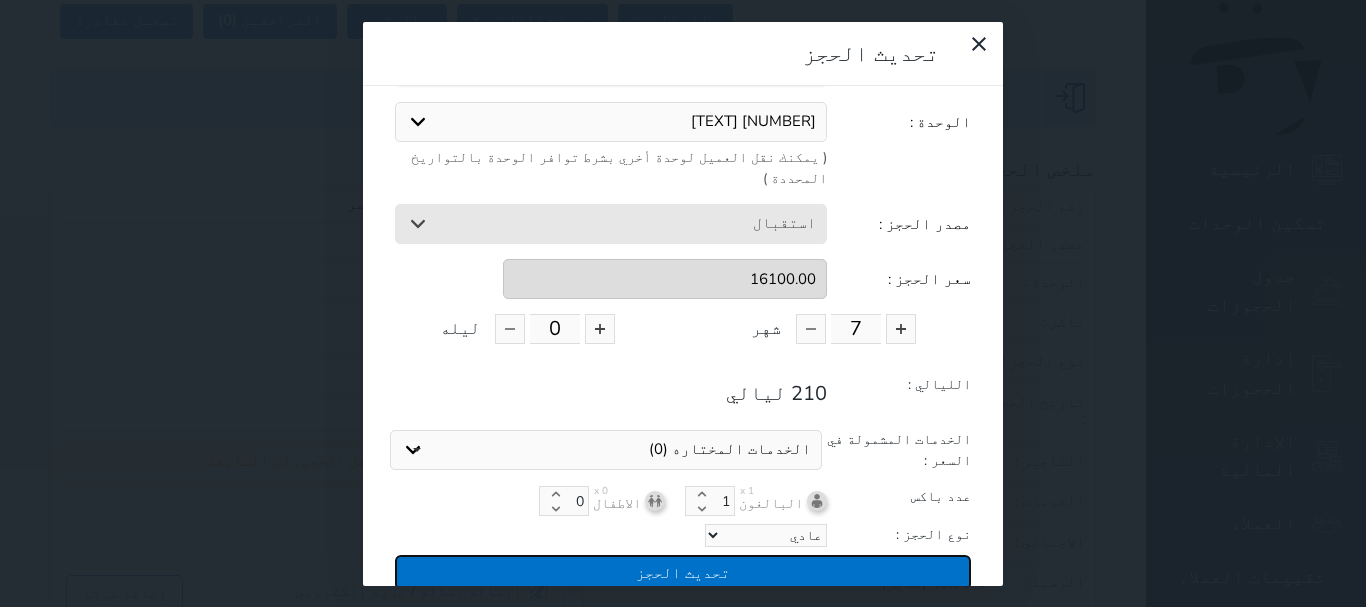 click on "تحديث الحجز" at bounding box center [683, 572] 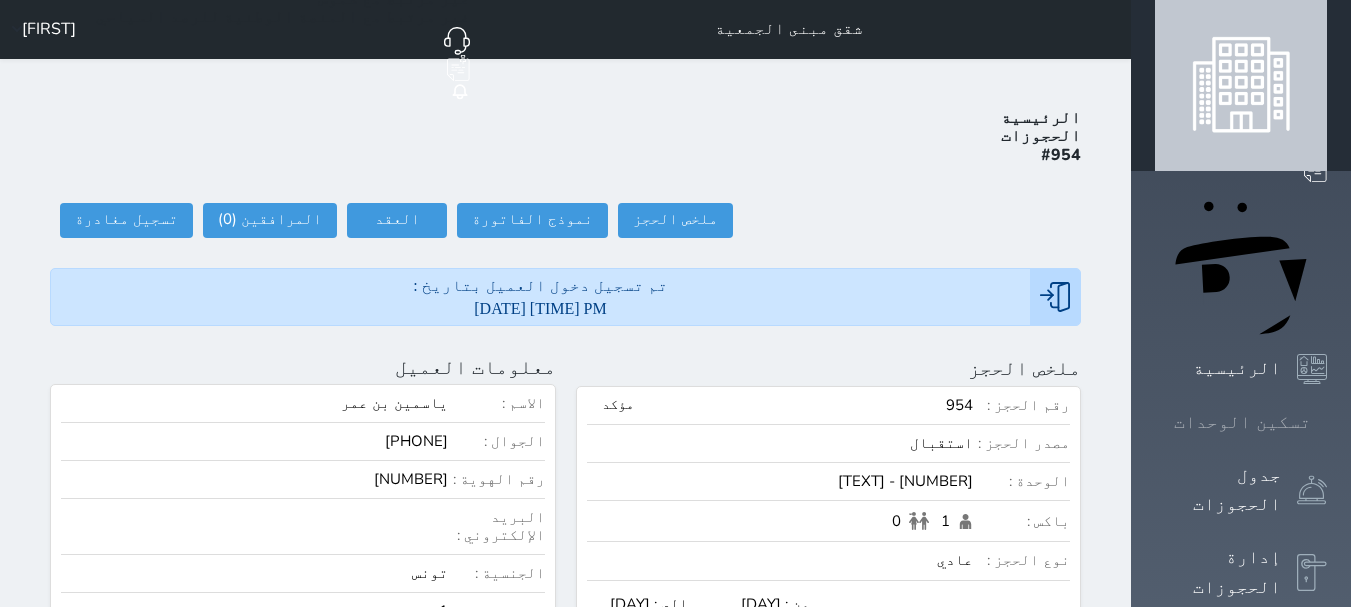 scroll, scrollTop: 0, scrollLeft: 0, axis: both 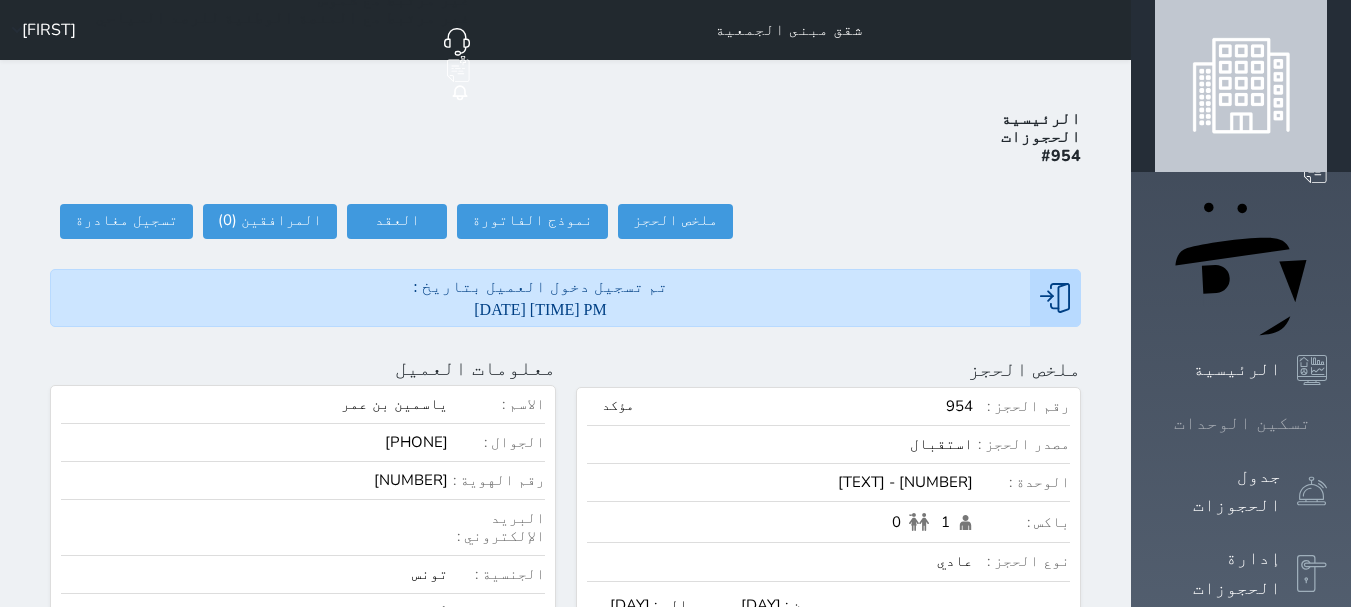click on "تسكين الوحدات" at bounding box center (1242, 423) 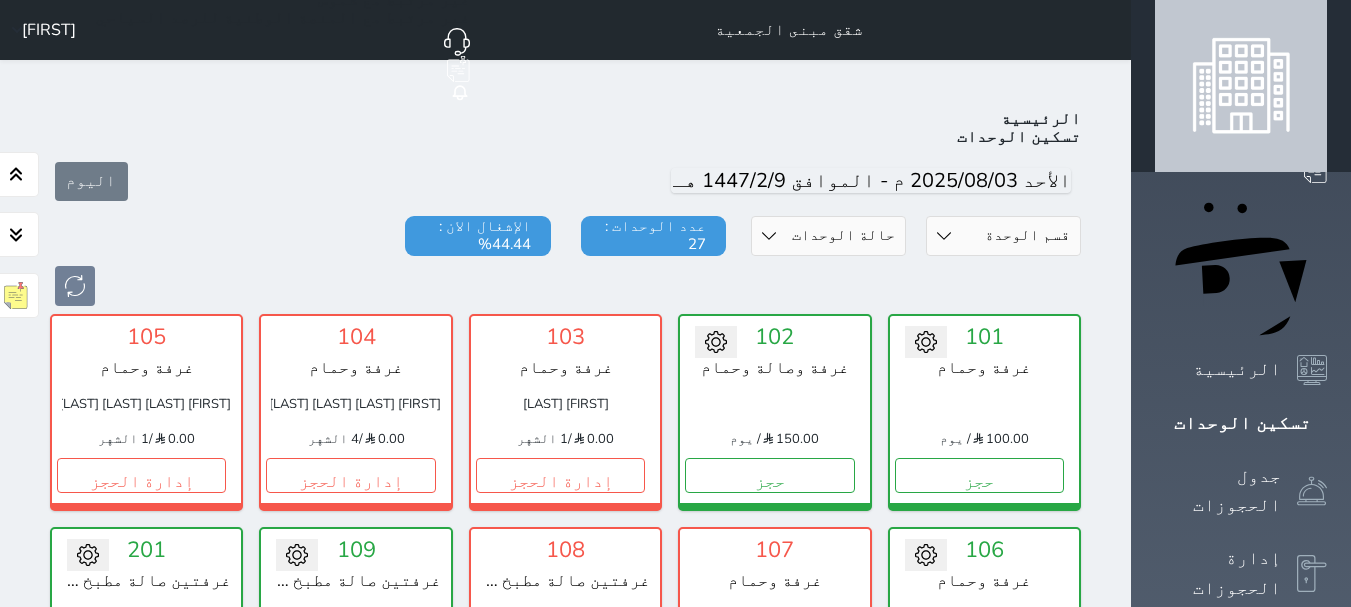 scroll, scrollTop: 78, scrollLeft: 0, axis: vertical 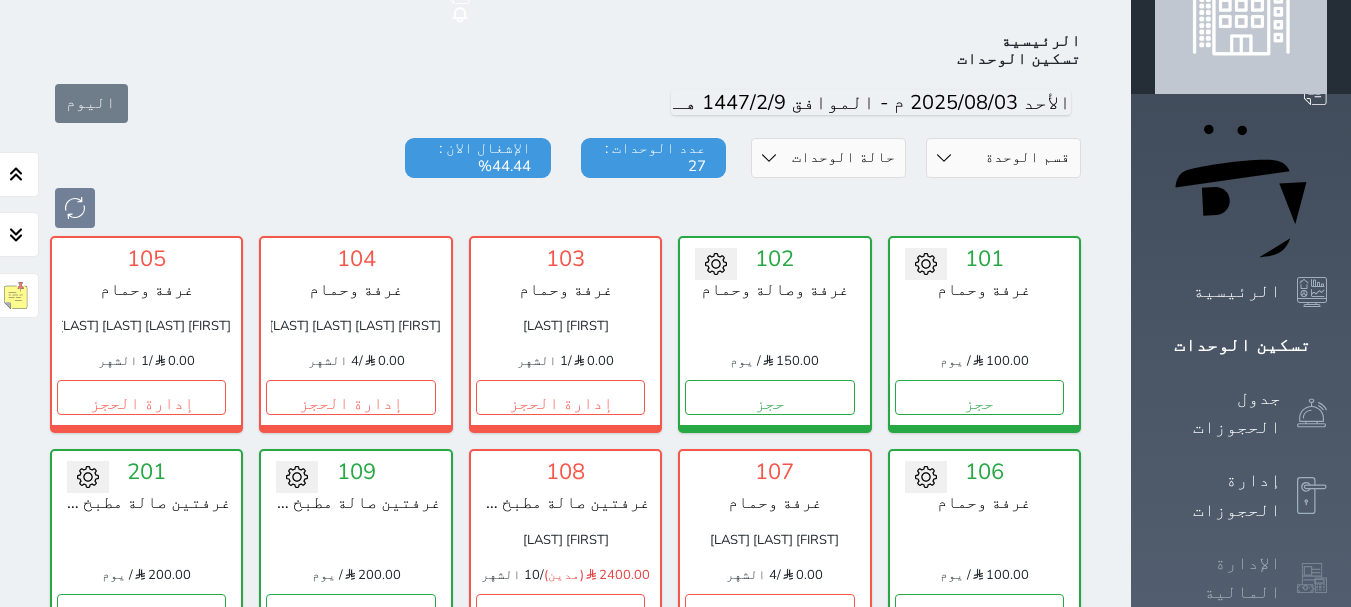 click 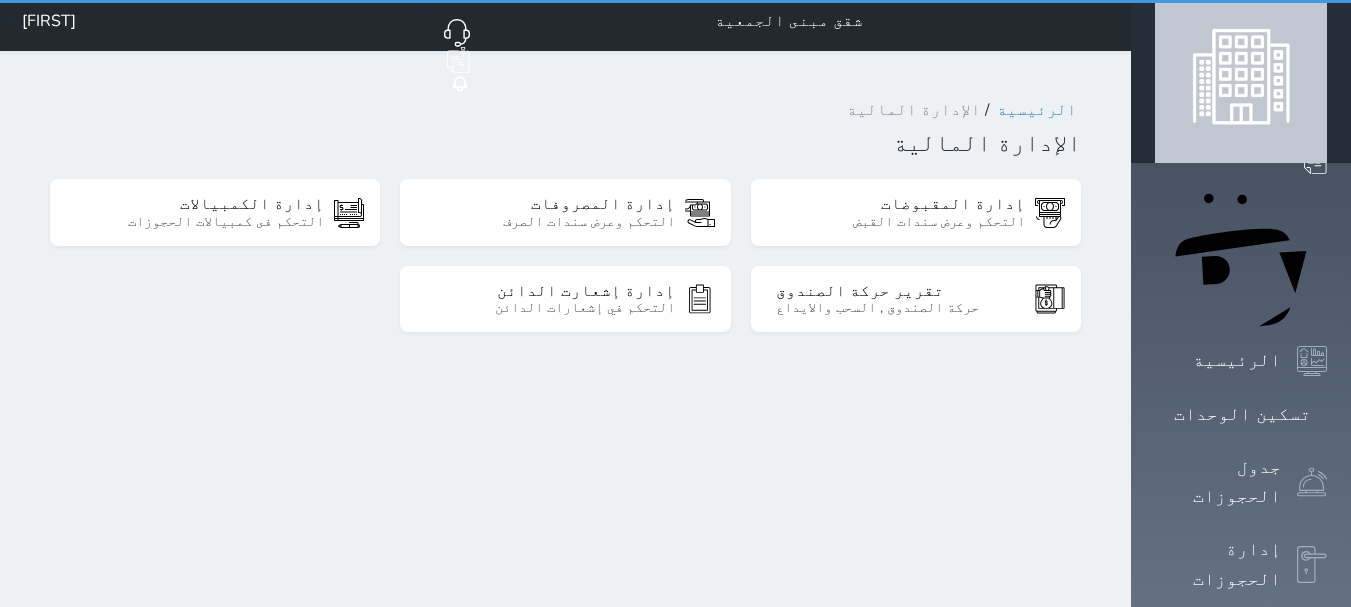 scroll, scrollTop: 0, scrollLeft: 0, axis: both 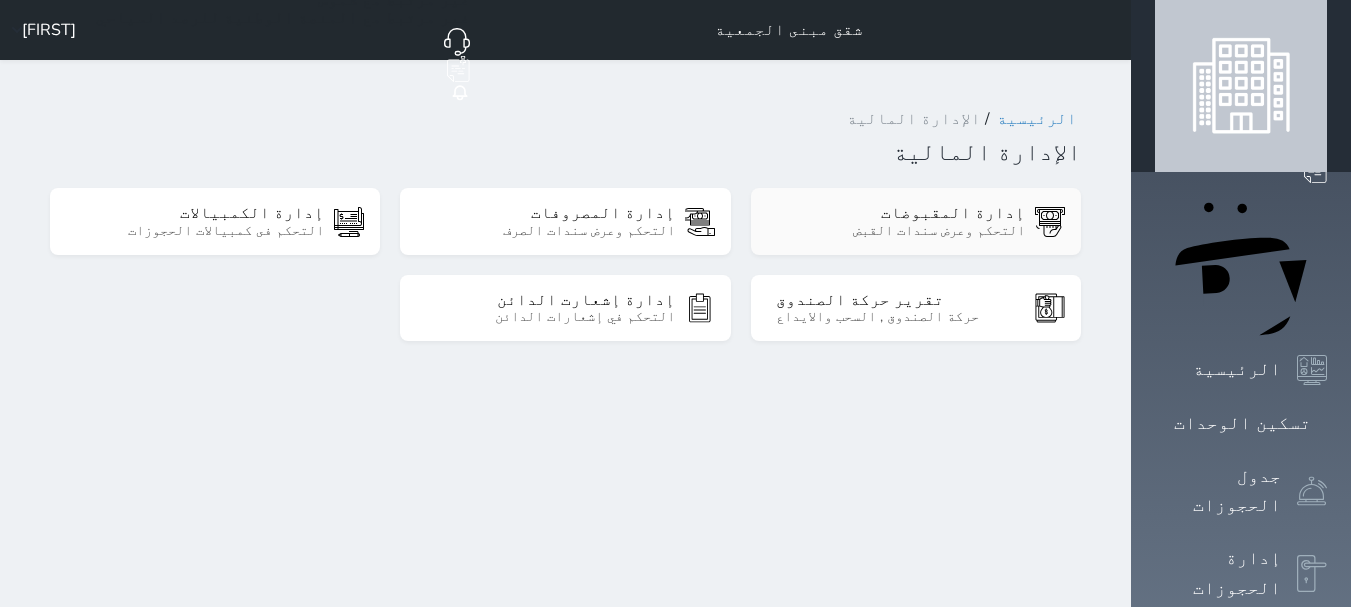 click on "إدارة المقبوضات" at bounding box center (900, 213) 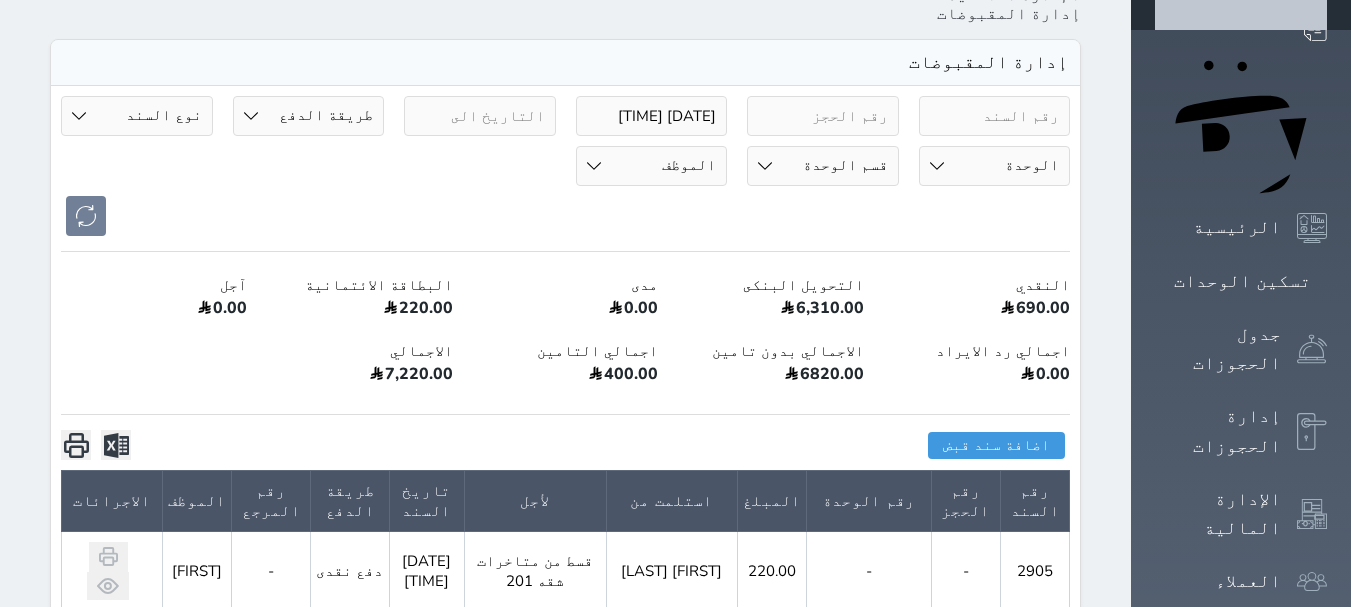 scroll, scrollTop: 0, scrollLeft: 0, axis: both 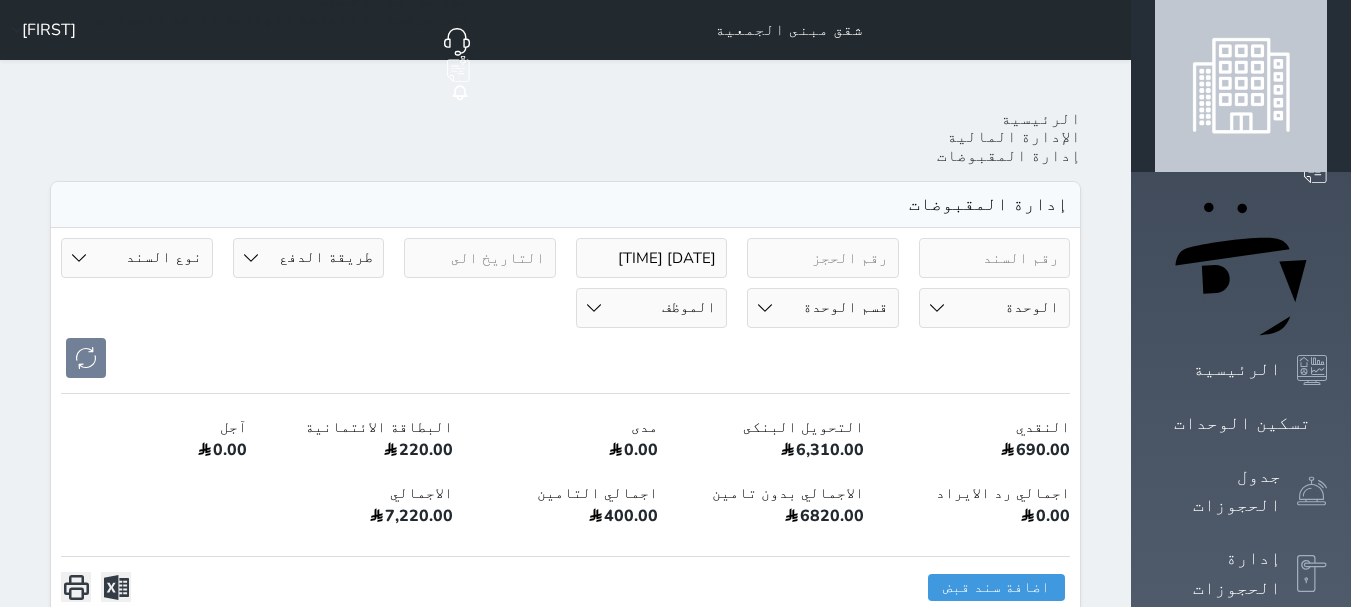 click on "[DATE] [TIME]" at bounding box center (652, 258) 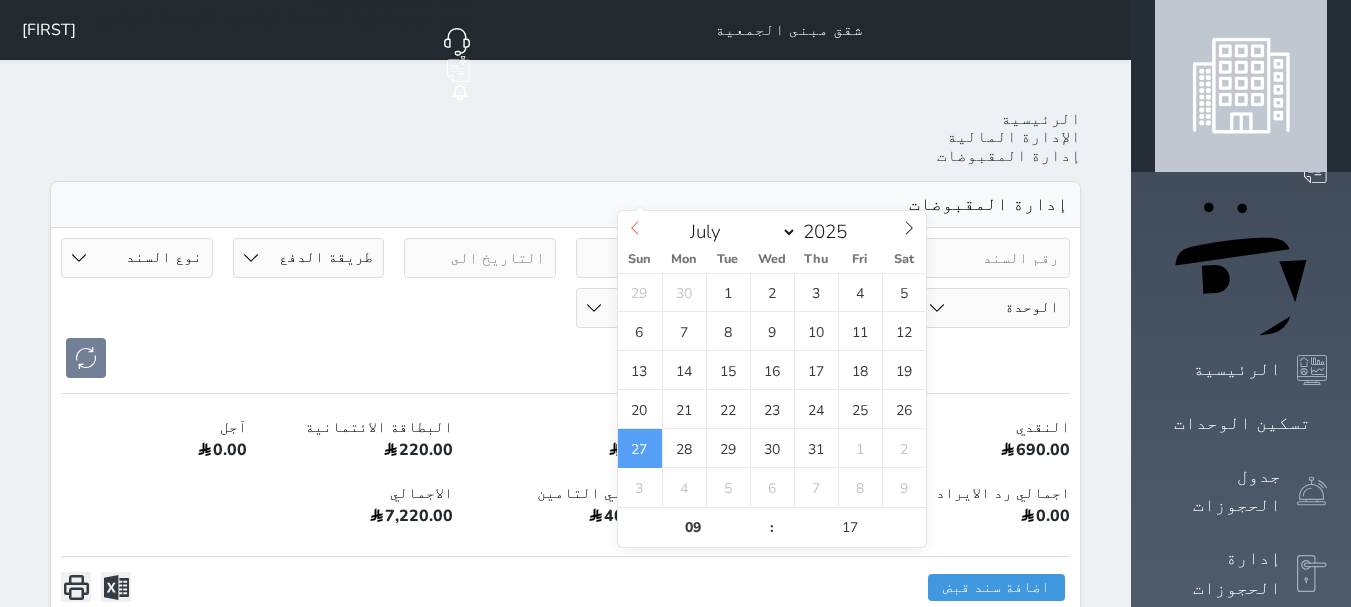 click 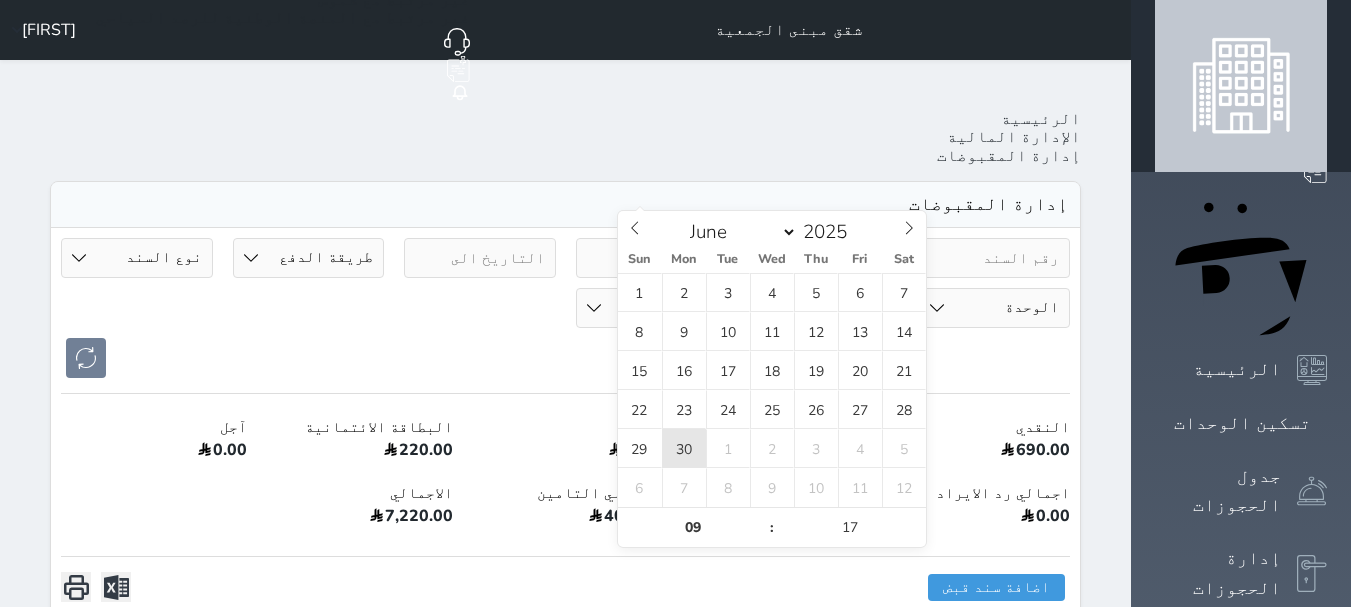 click on "30" at bounding box center [684, 448] 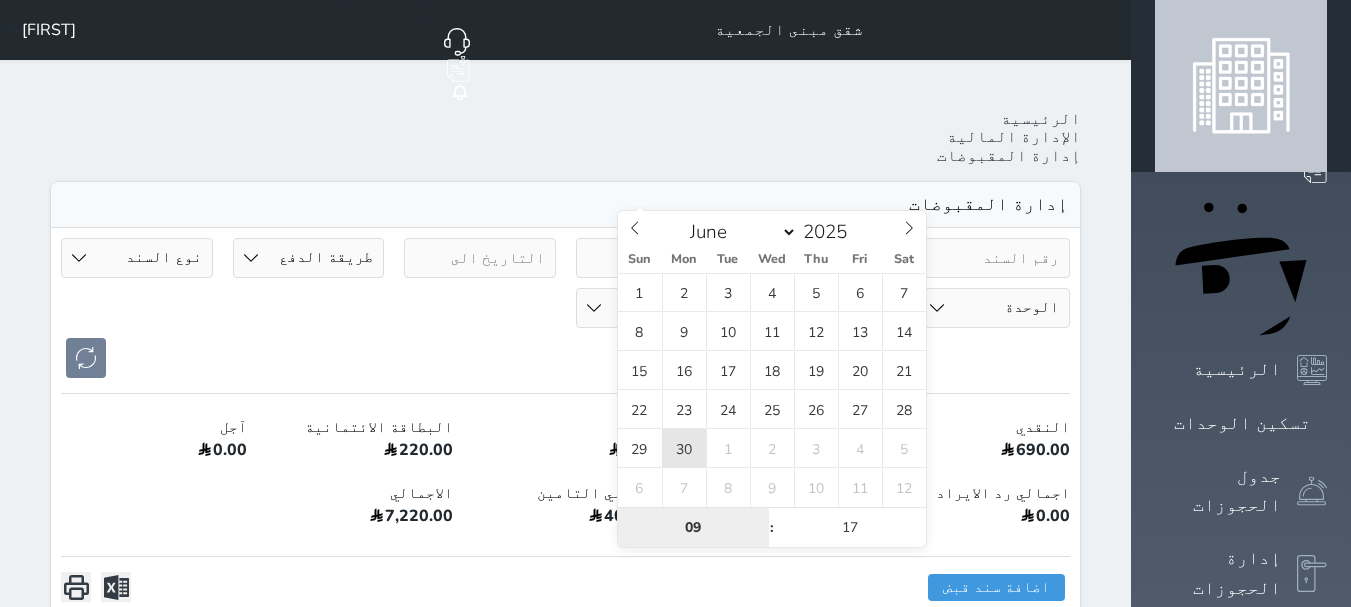 type on "[DATE] [TIME]" 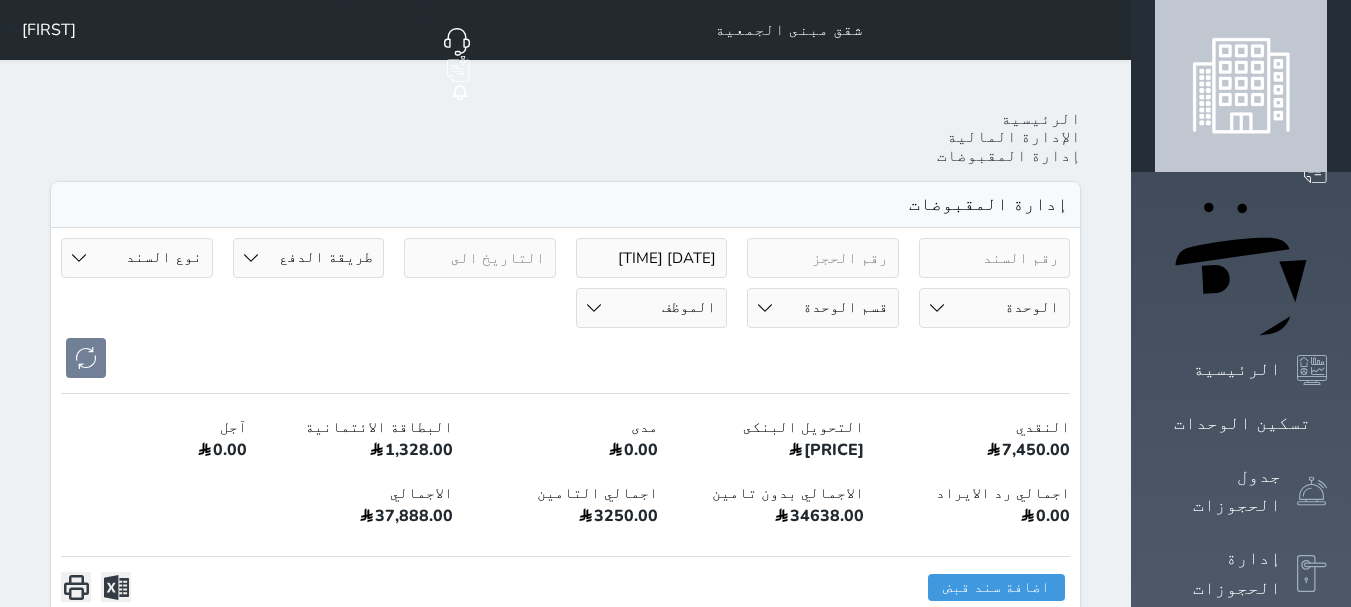 click at bounding box center (565, 358) 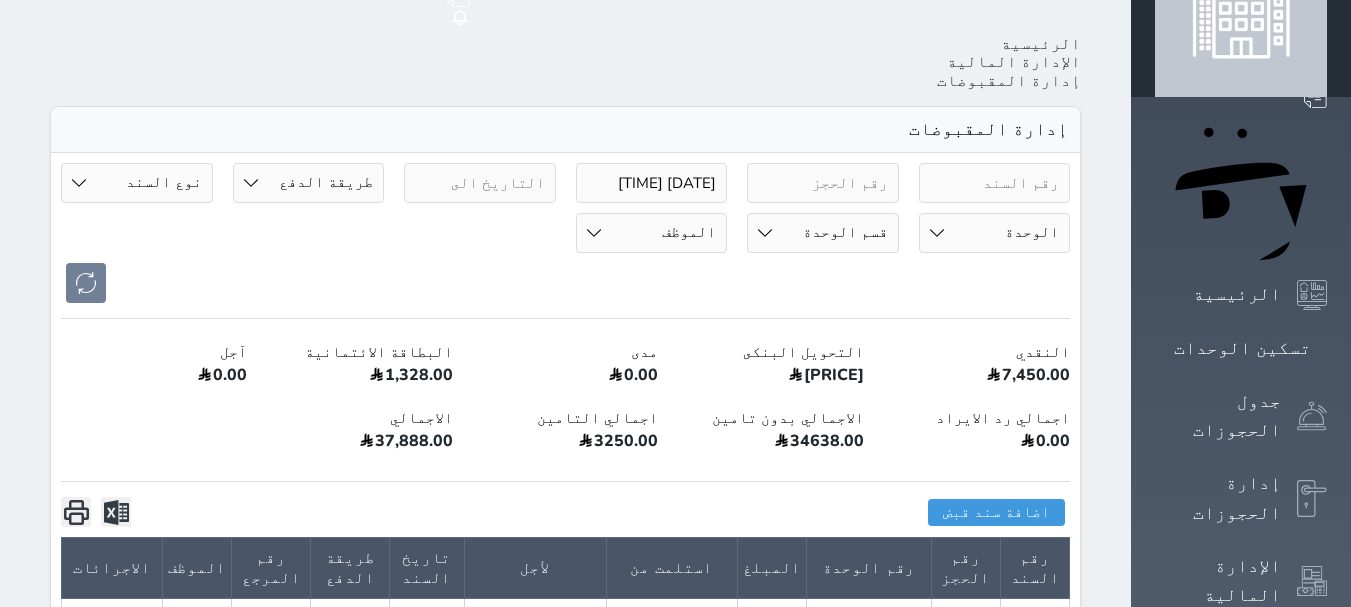 scroll, scrollTop: 0, scrollLeft: 0, axis: both 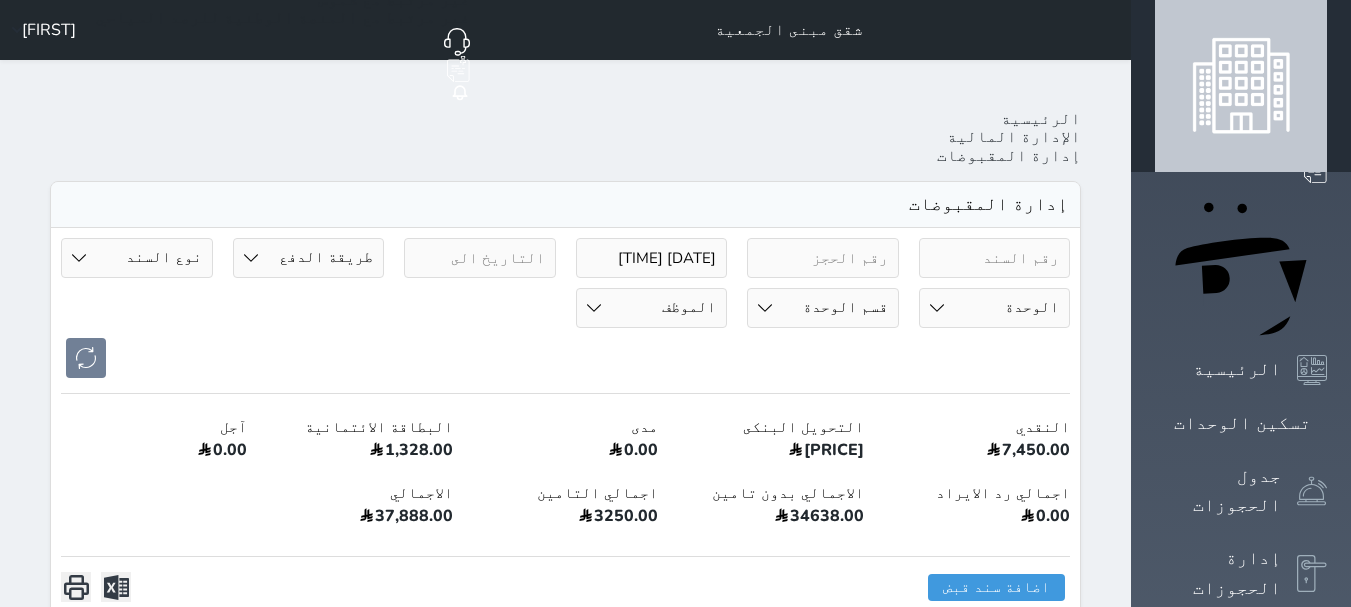 click on "الإدارة المالية" at bounding box center [1014, 137] 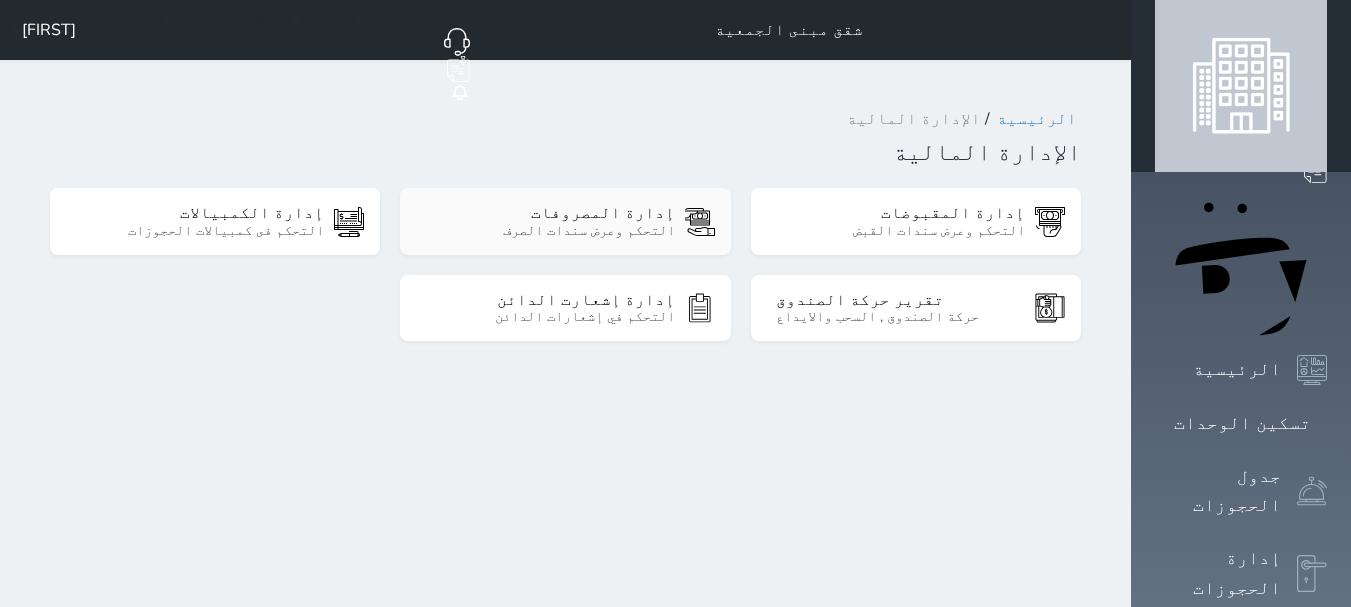 click on "إدارة المصروفات" at bounding box center (550, 213) 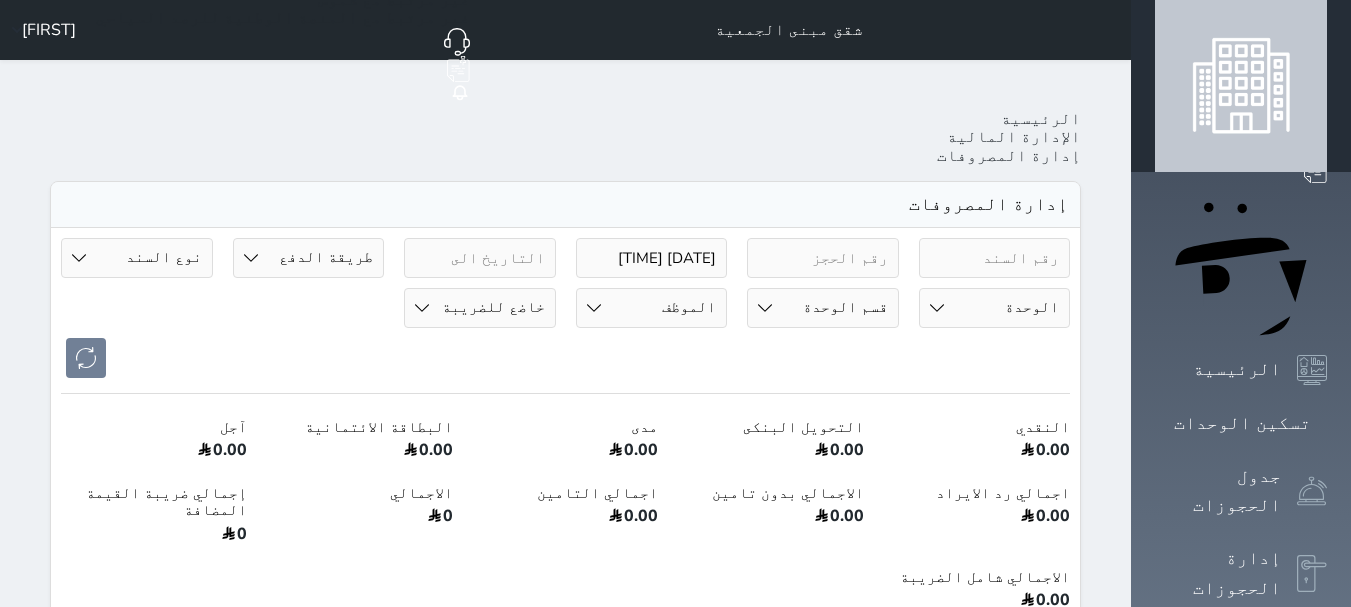 click on "[DATE] [TIME]" at bounding box center [652, 258] 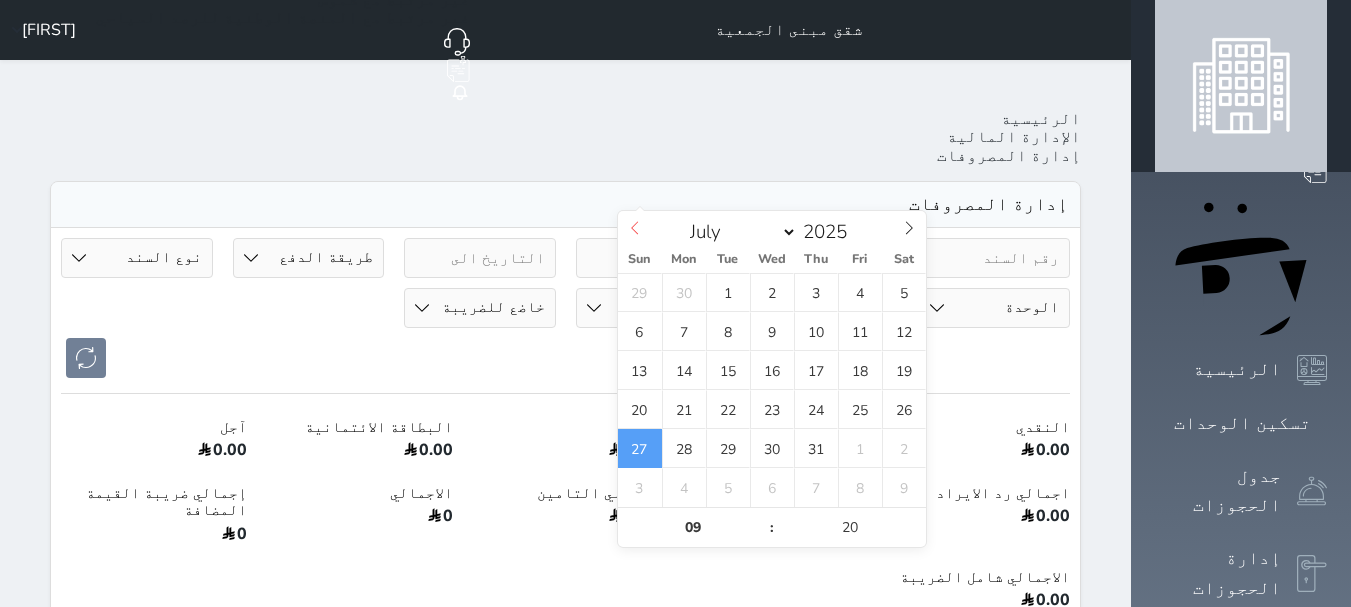 click at bounding box center (635, 228) 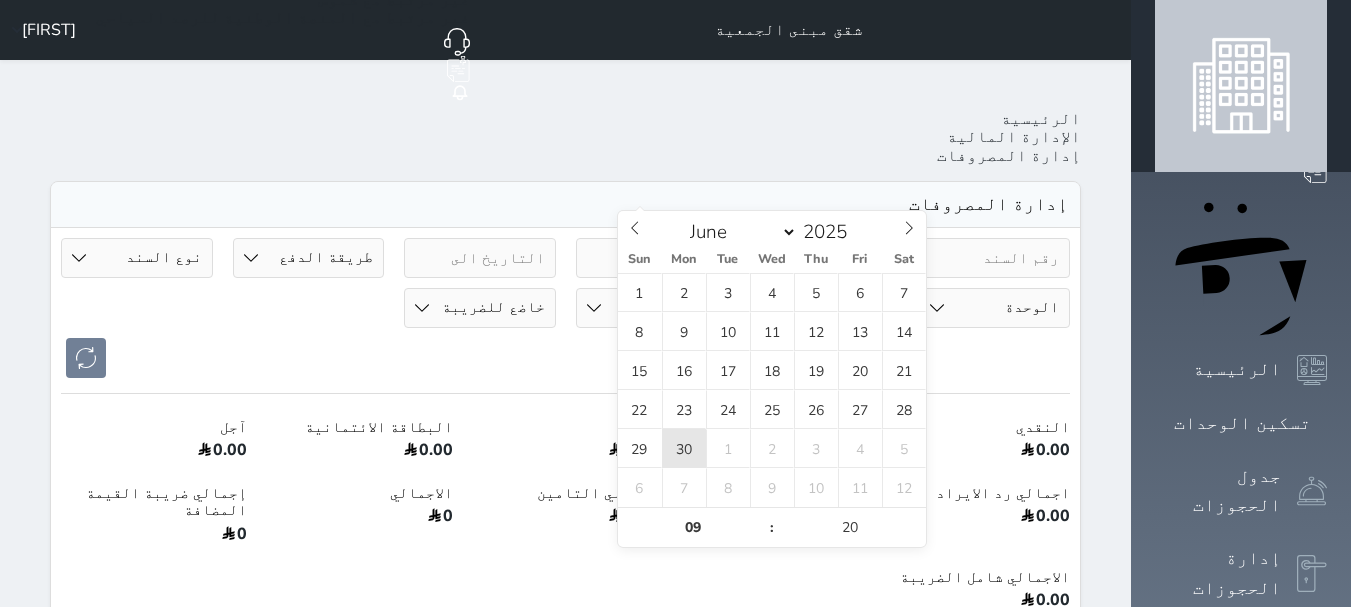 click on "30" at bounding box center (684, 448) 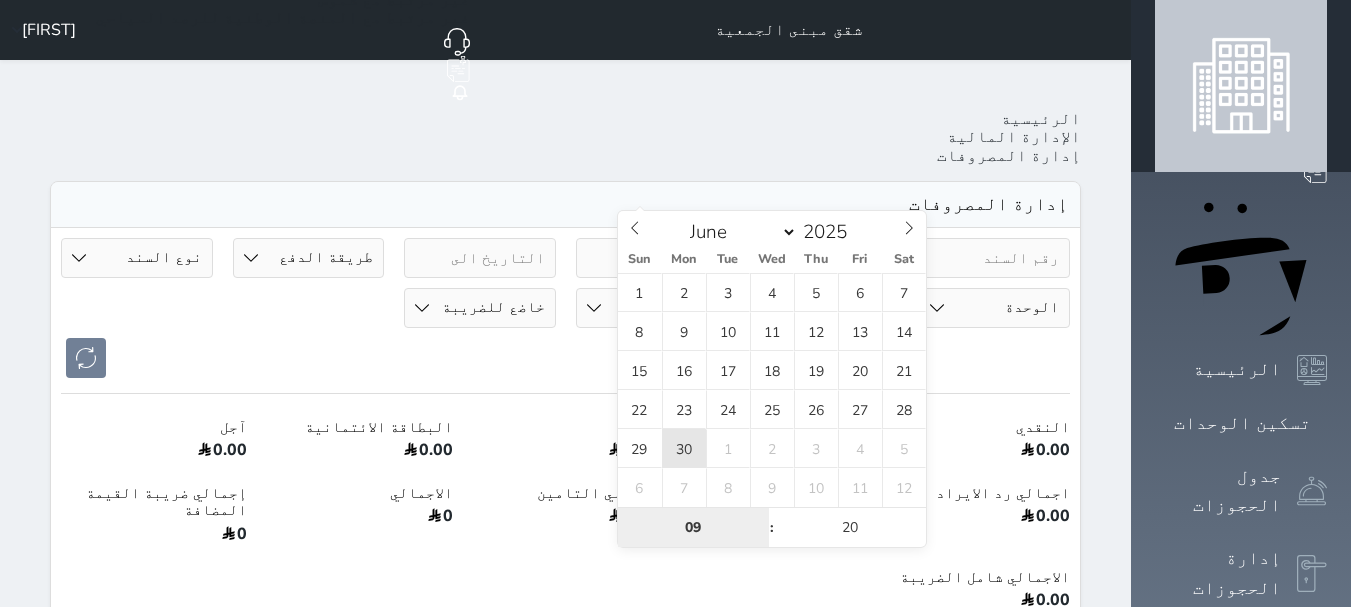 type on "[DATE] [TIME]" 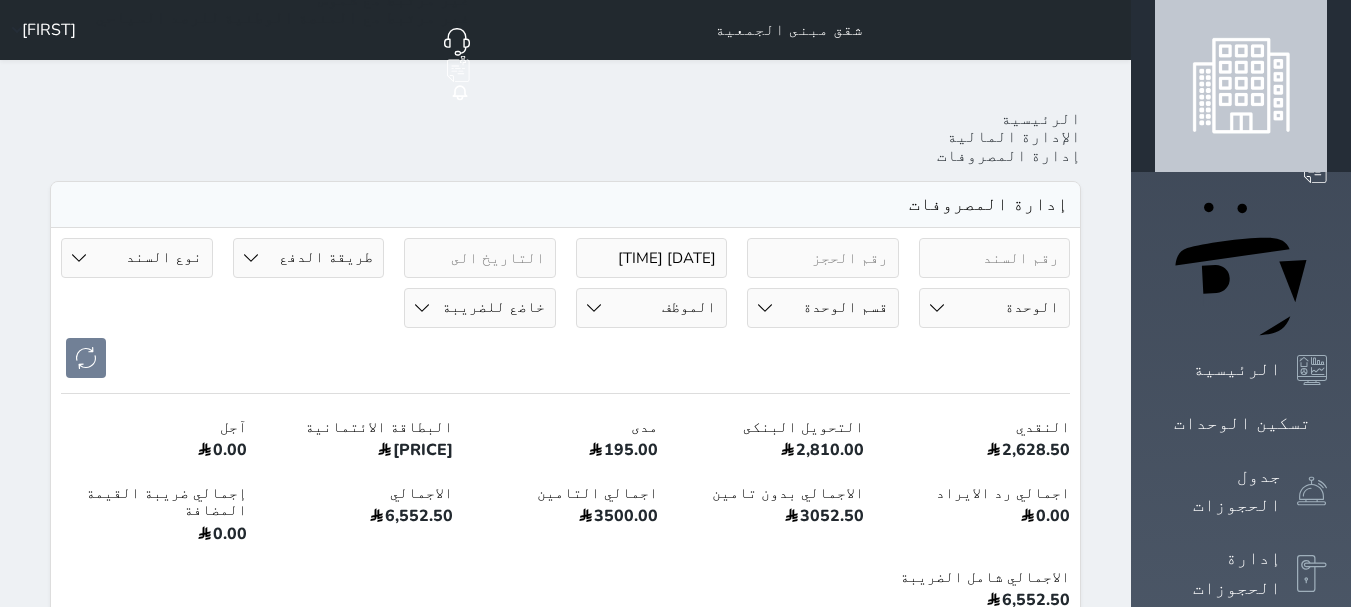 click at bounding box center (565, 358) 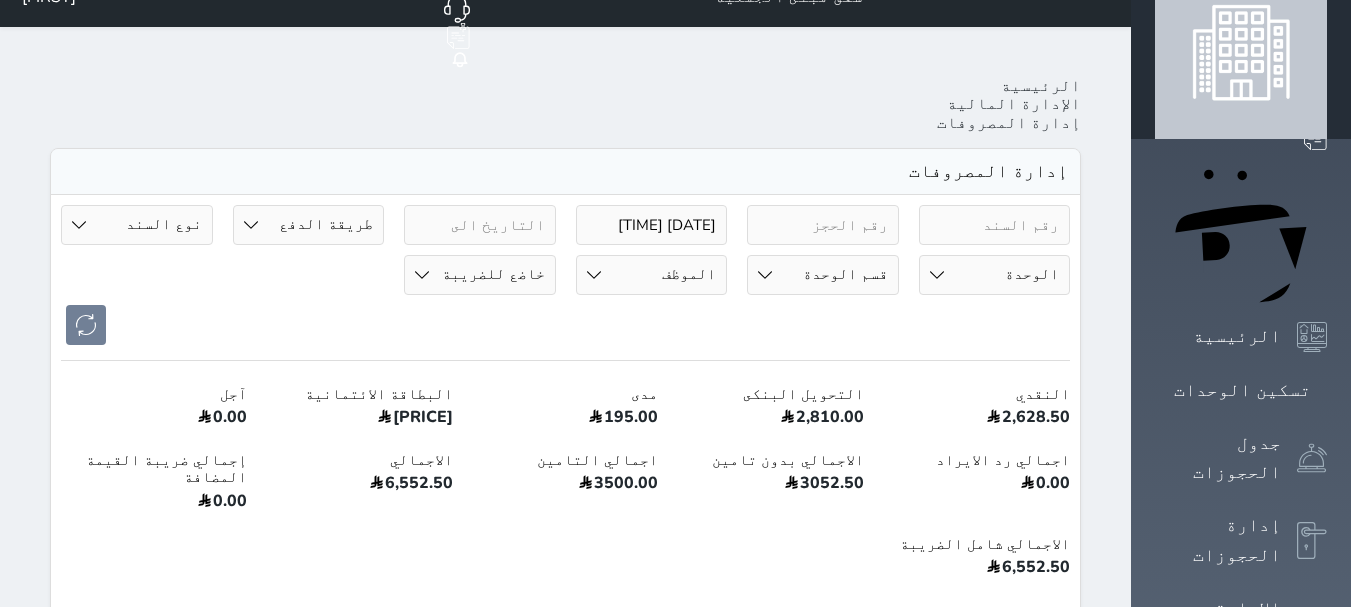 scroll, scrollTop: 0, scrollLeft: 0, axis: both 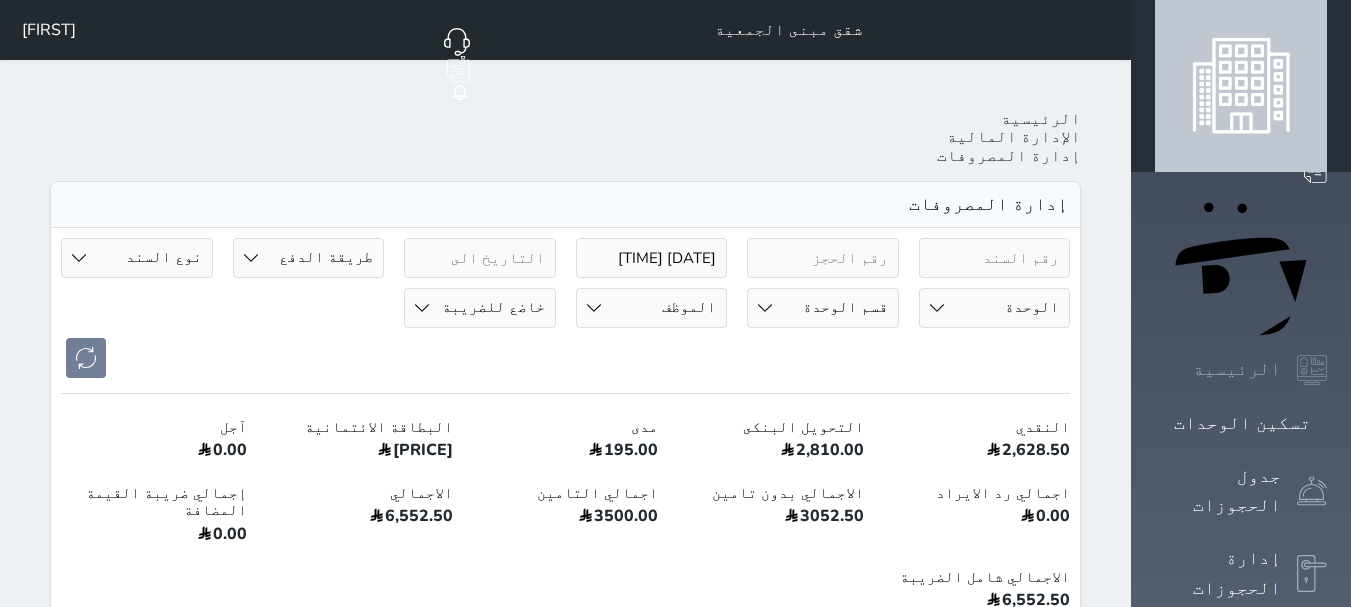 click 